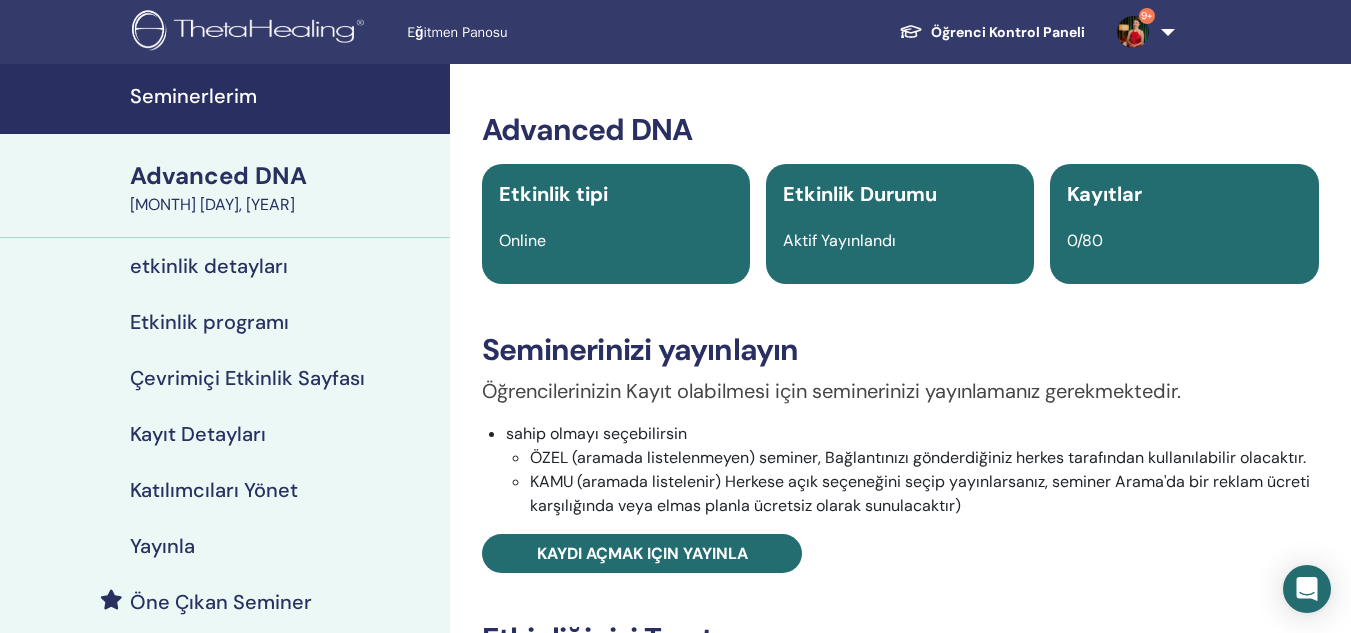 scroll, scrollTop: 0, scrollLeft: 0, axis: both 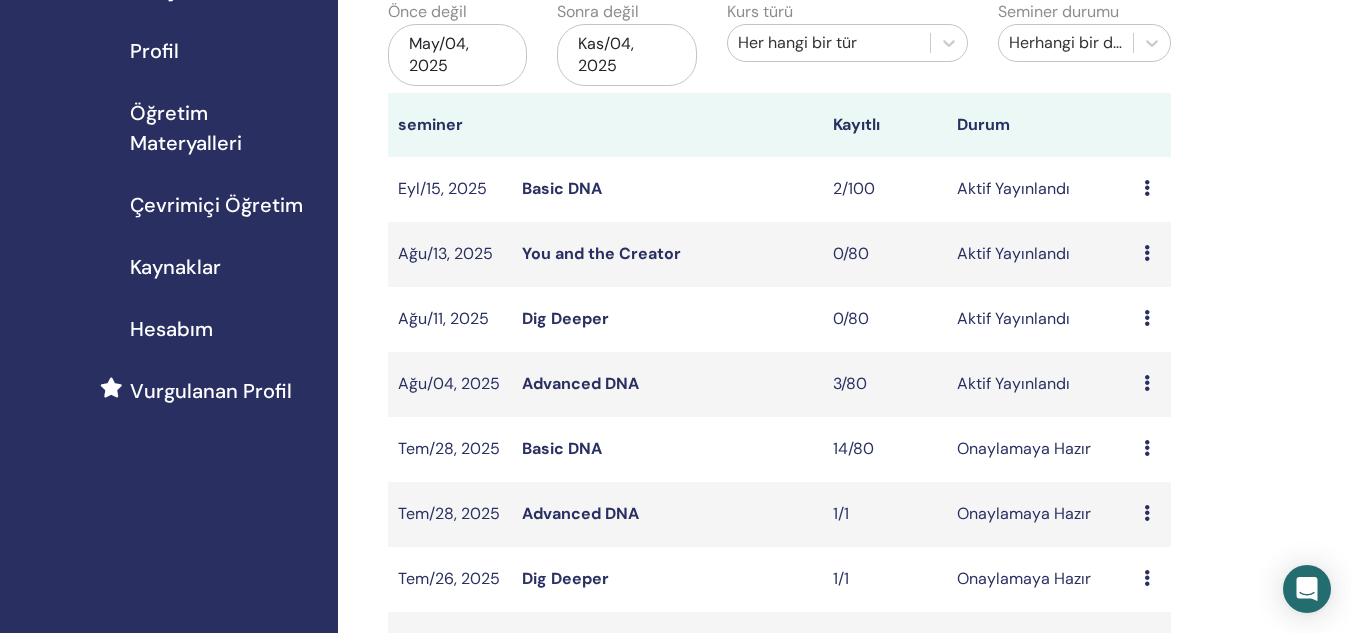click on "Advanced DNA" at bounding box center [580, 383] 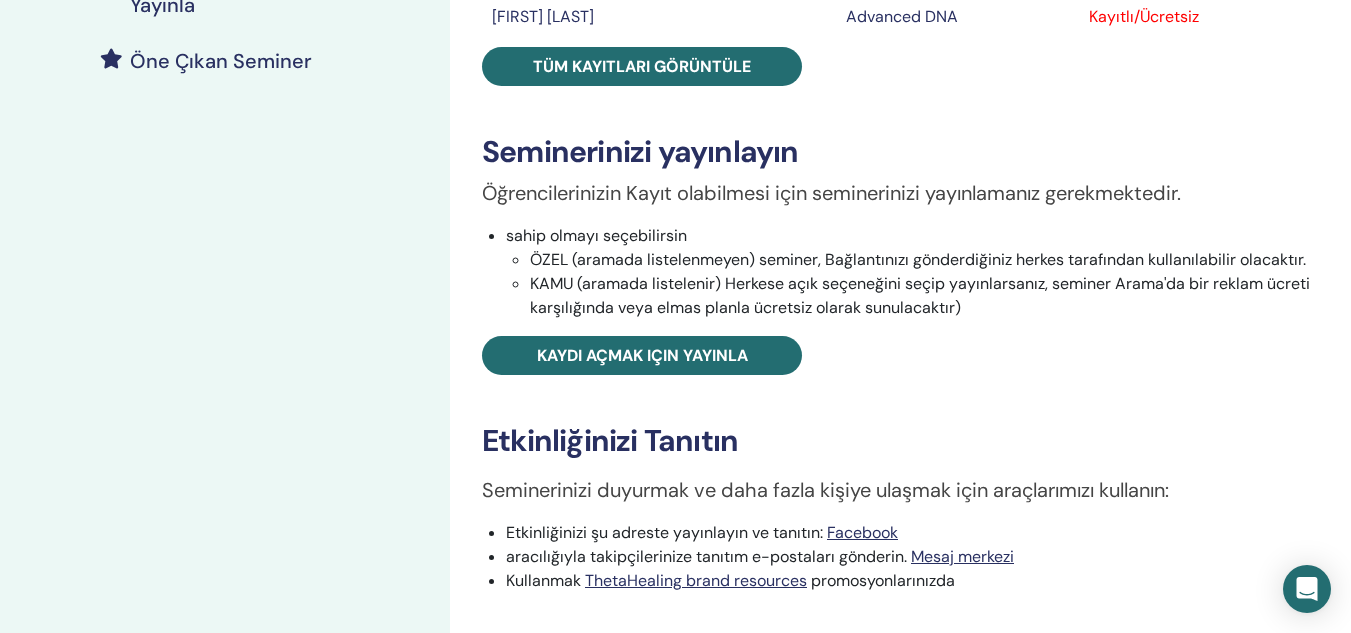 scroll, scrollTop: 553, scrollLeft: 0, axis: vertical 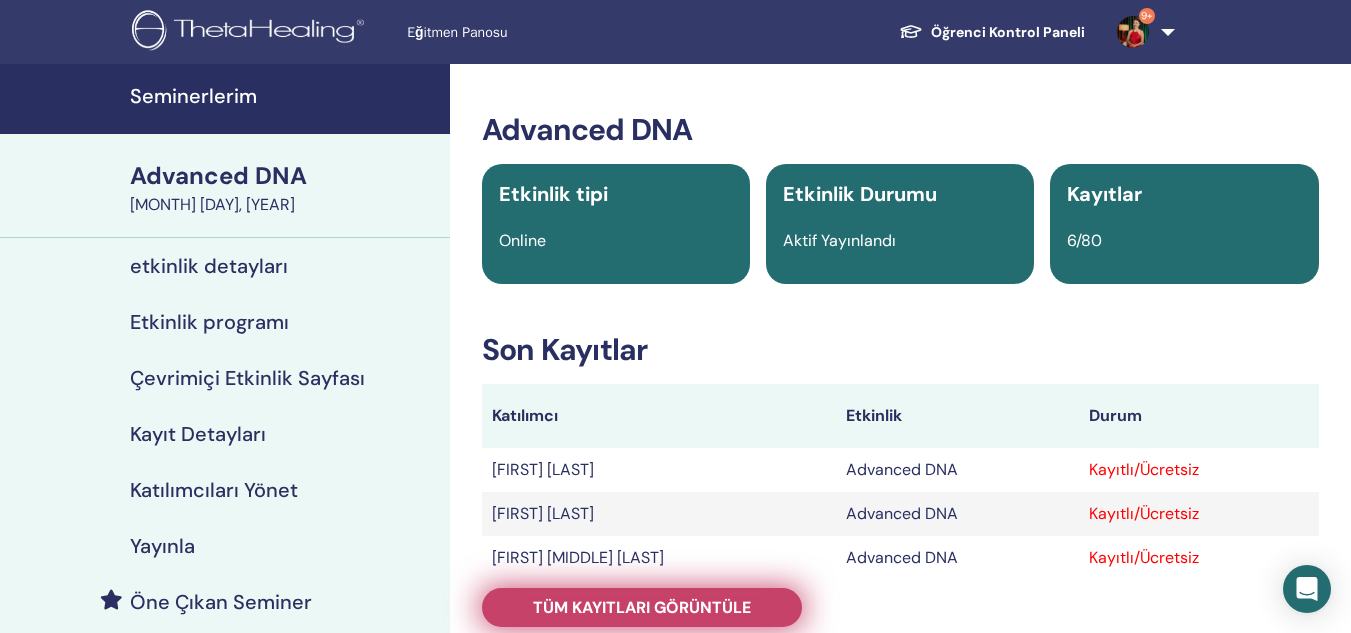 click on "Tüm kayıtları görüntüle" at bounding box center (642, 607) 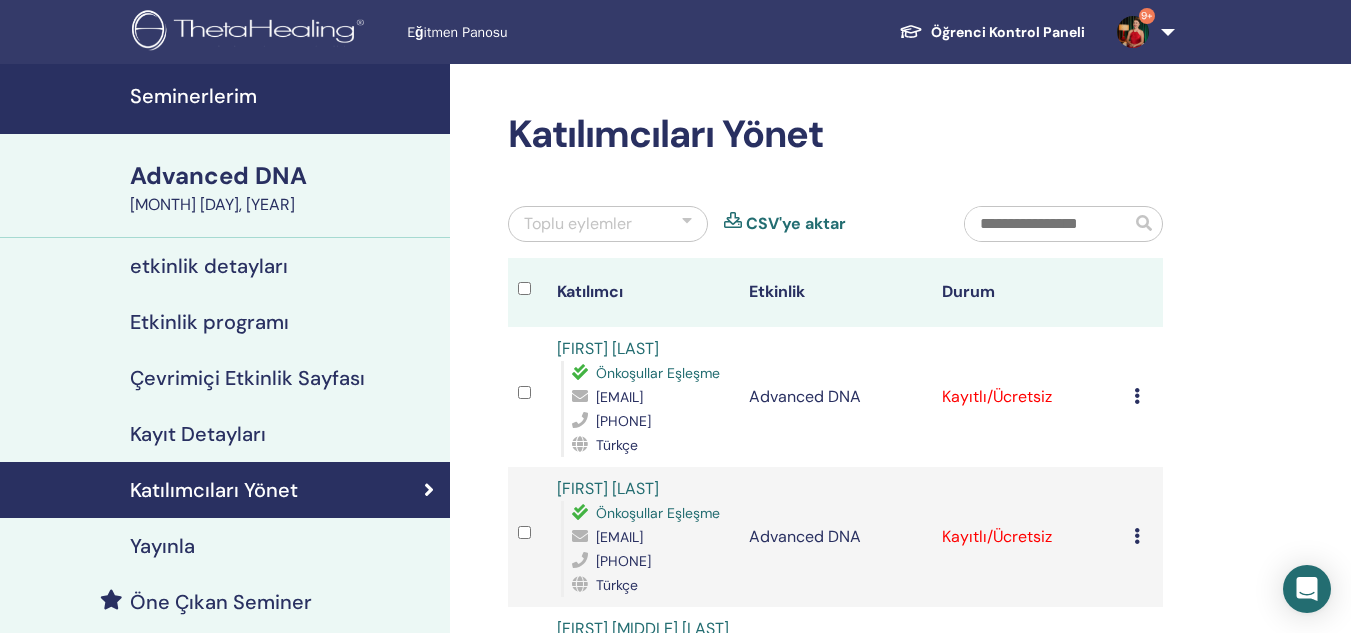 click at bounding box center [1137, 396] 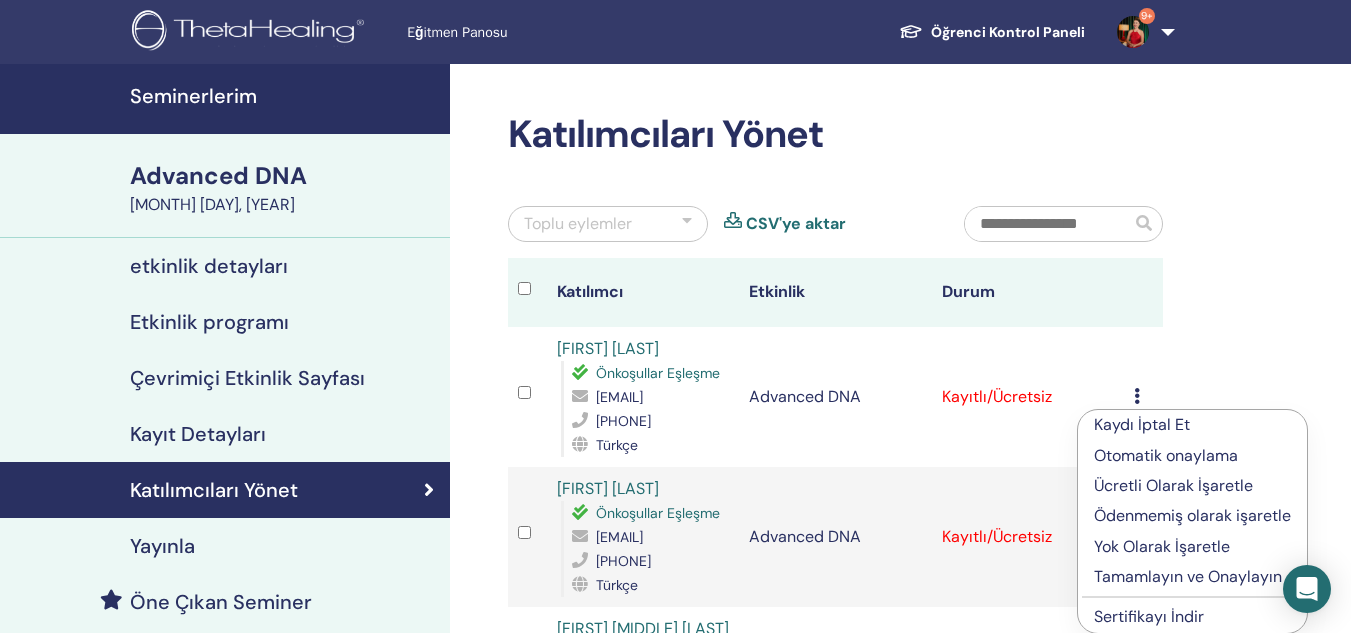 click on "Tamamlayın ve Onaylayın" at bounding box center (1192, 577) 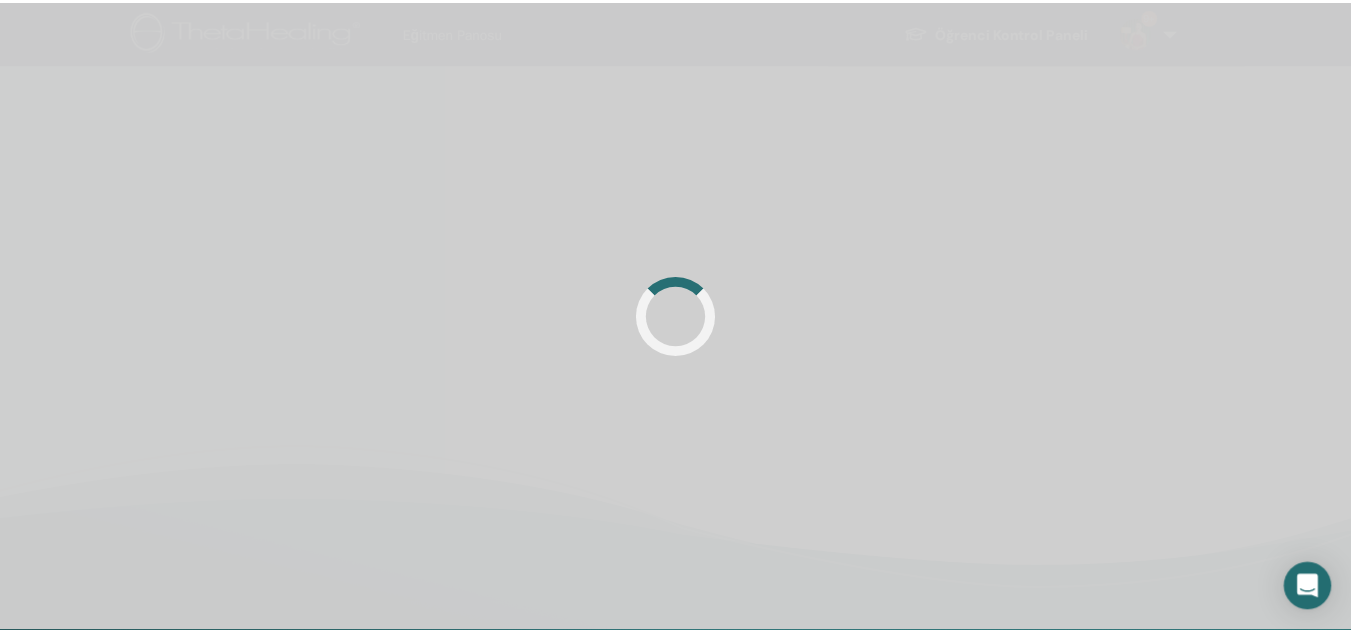 scroll, scrollTop: 0, scrollLeft: 0, axis: both 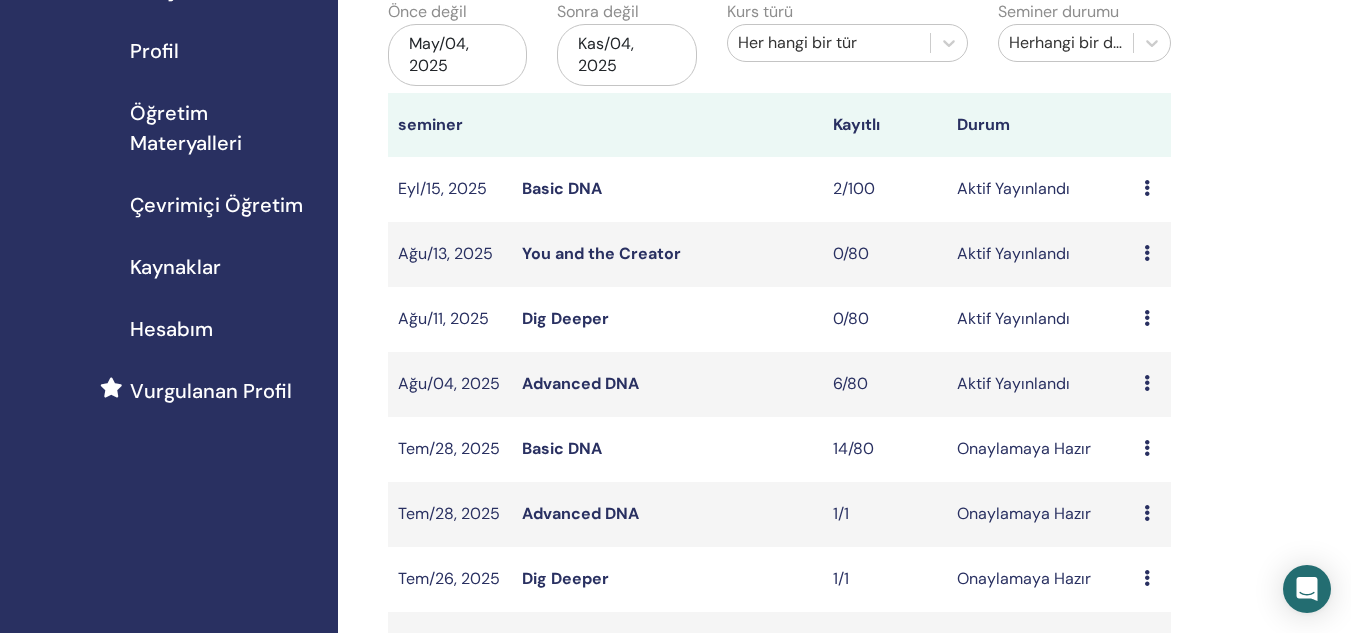 click on "Basic DNA" at bounding box center [562, 188] 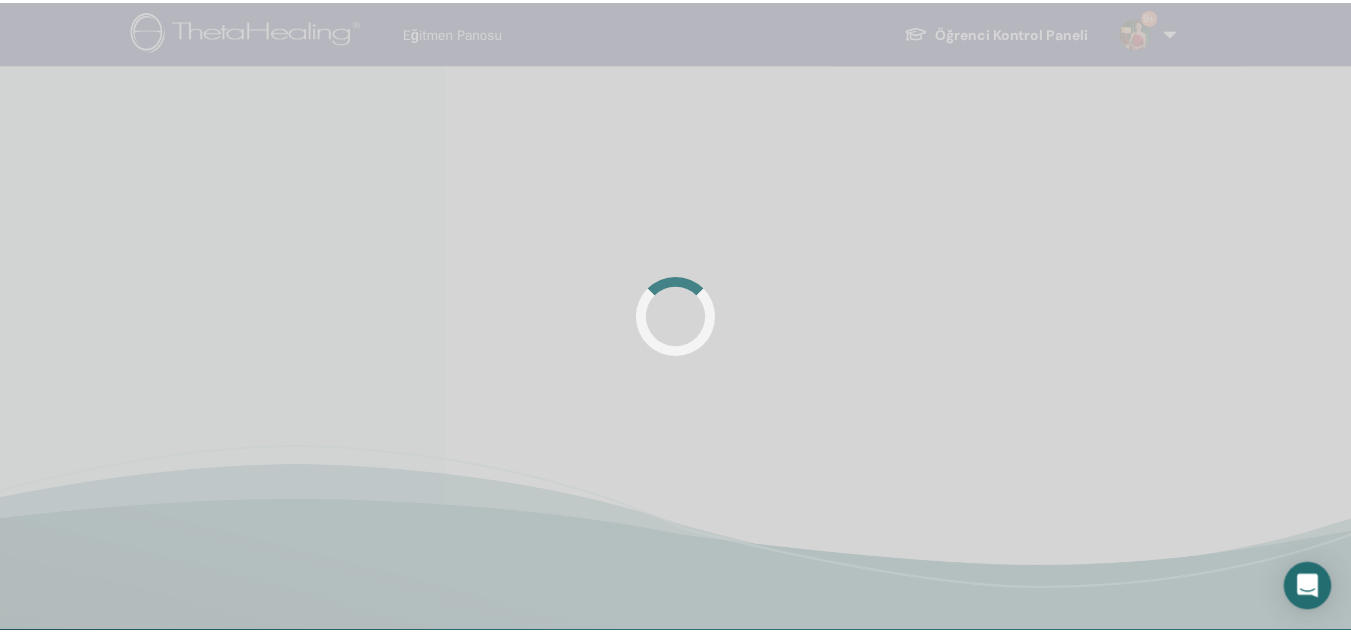 scroll, scrollTop: 0, scrollLeft: 0, axis: both 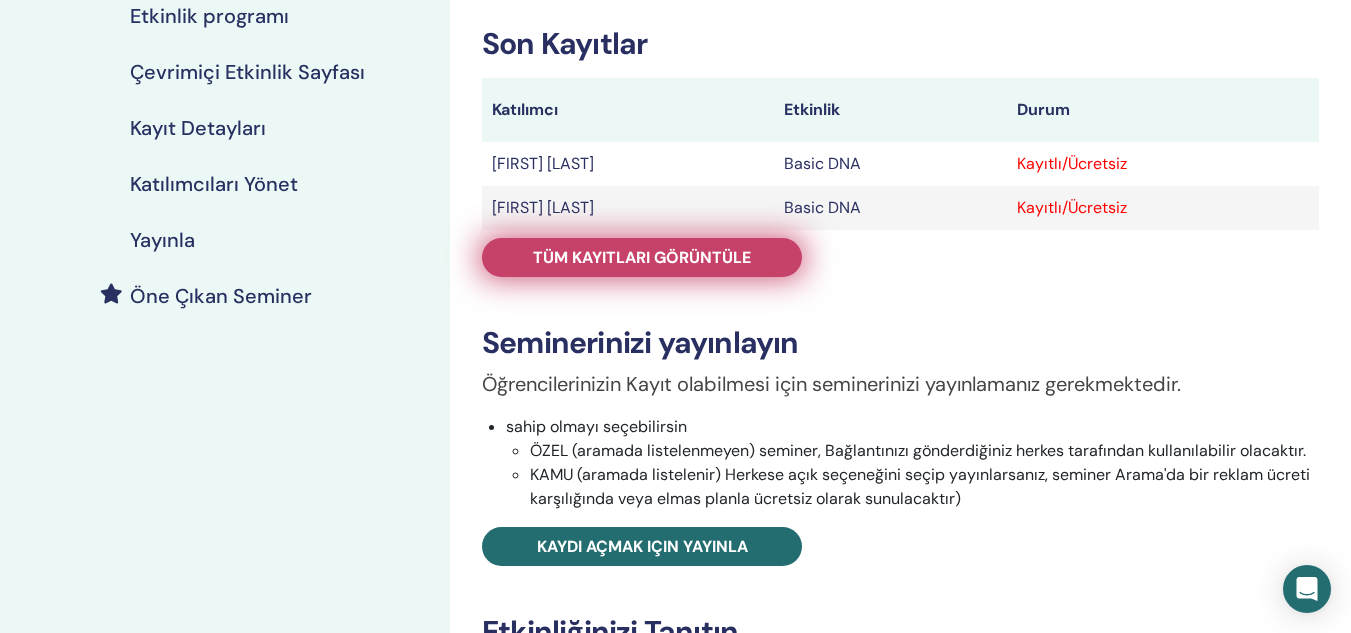 click on "Tüm kayıtları görüntüle" at bounding box center (642, 257) 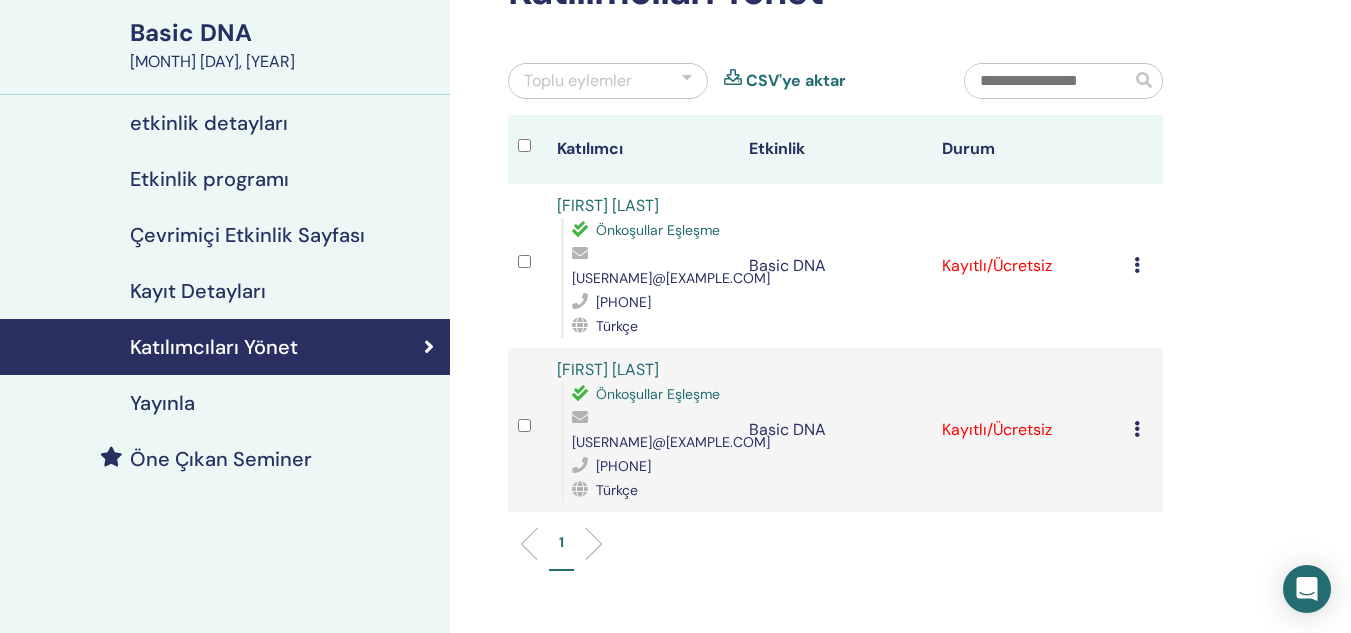 scroll, scrollTop: 140, scrollLeft: 0, axis: vertical 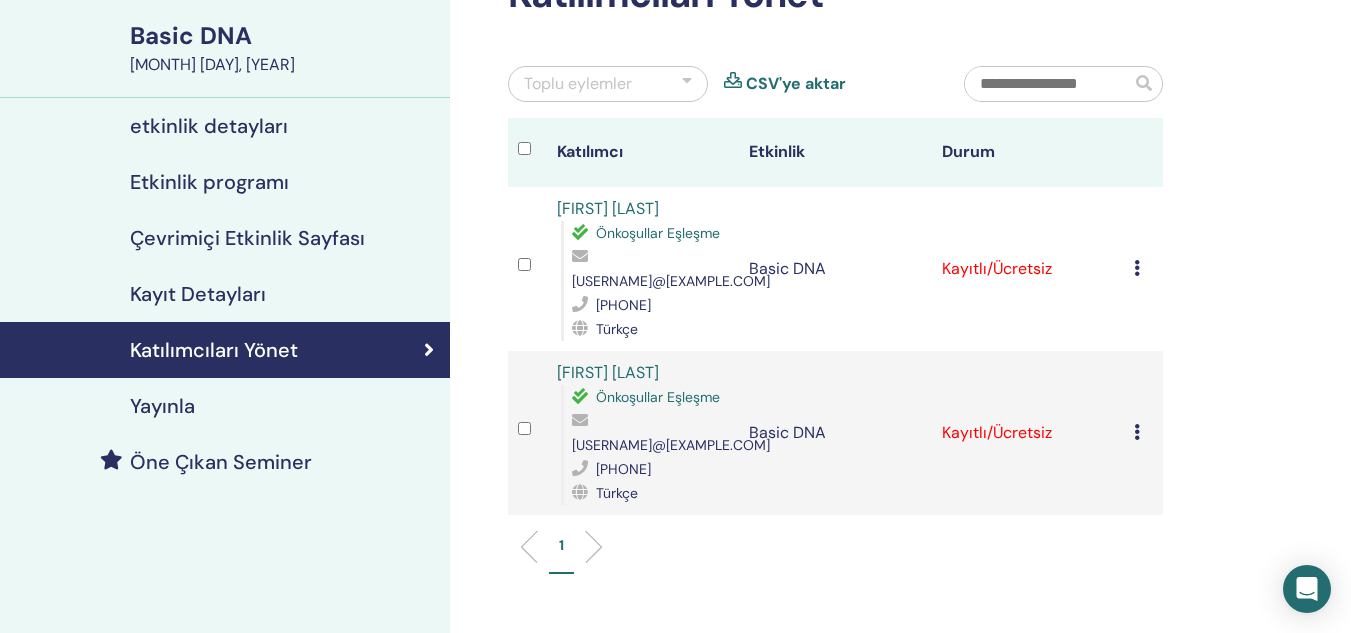 click at bounding box center (1137, 268) 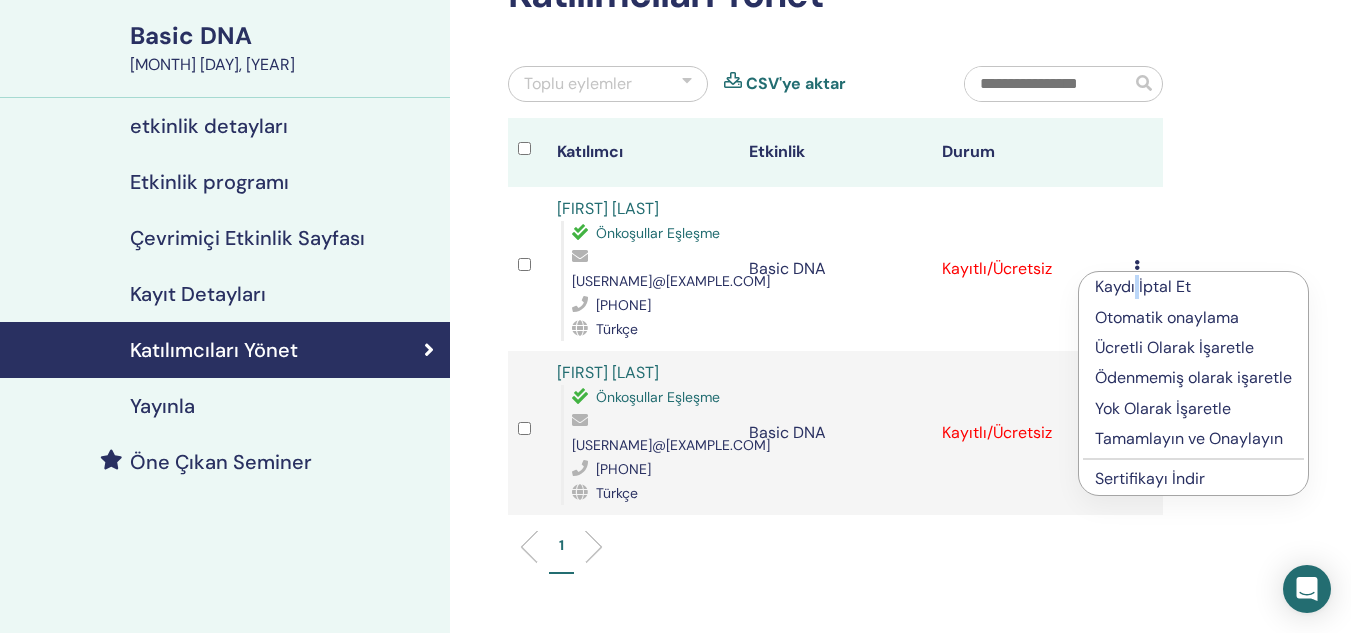 click on "Kaydı İptal Et Otomatik onaylama Ücretli Olarak İşaretle Ödenmemiş olarak işaretle Yok Olarak İşaretle Tamamlayın ve Onaylayın Sertifikayı İndir" at bounding box center [1193, 383] 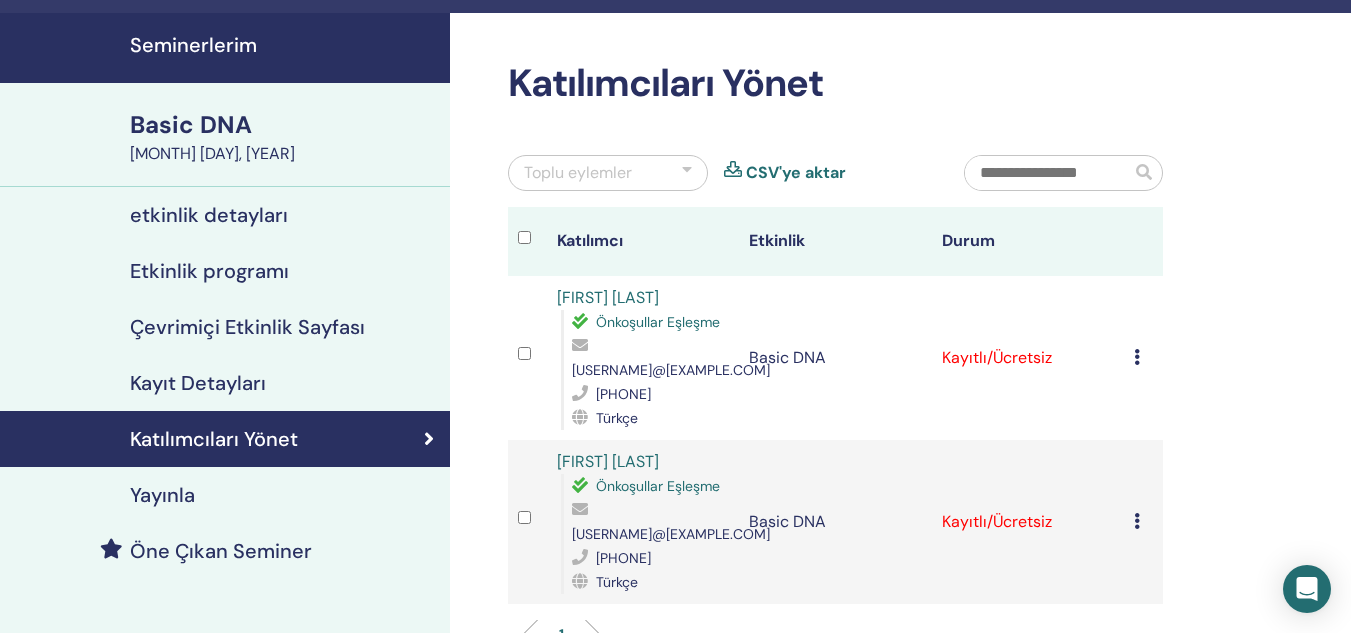 scroll, scrollTop: 44, scrollLeft: 0, axis: vertical 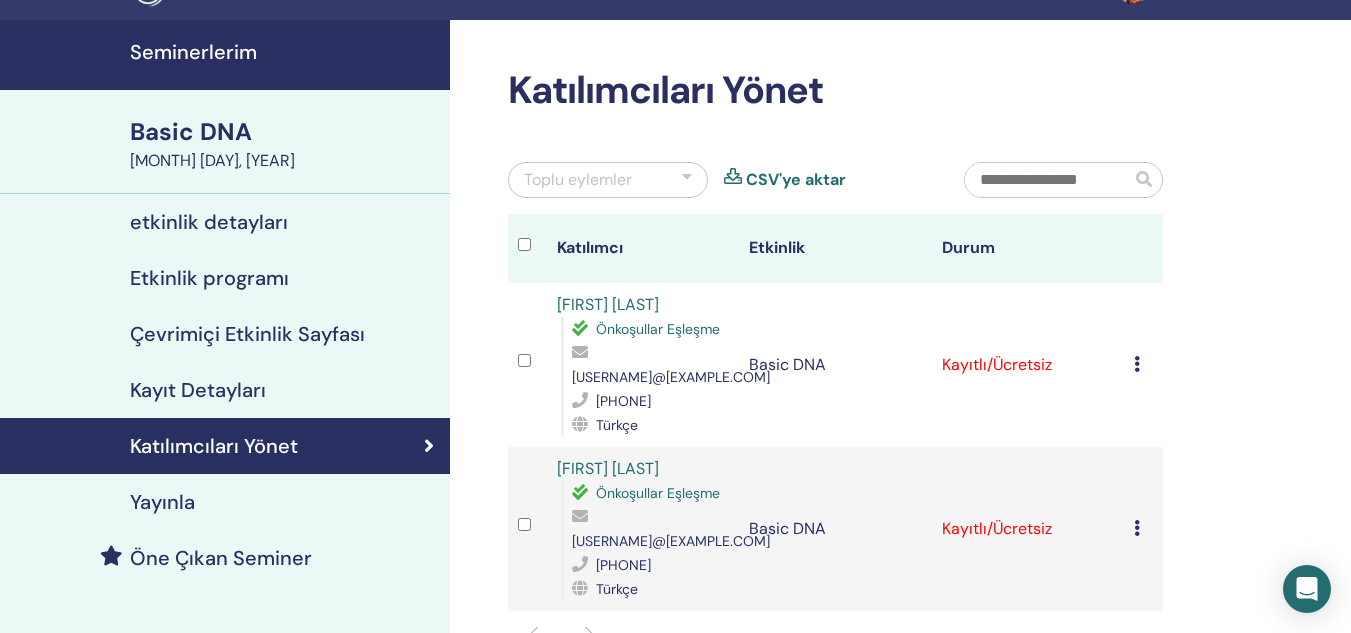 click at bounding box center [1137, 528] 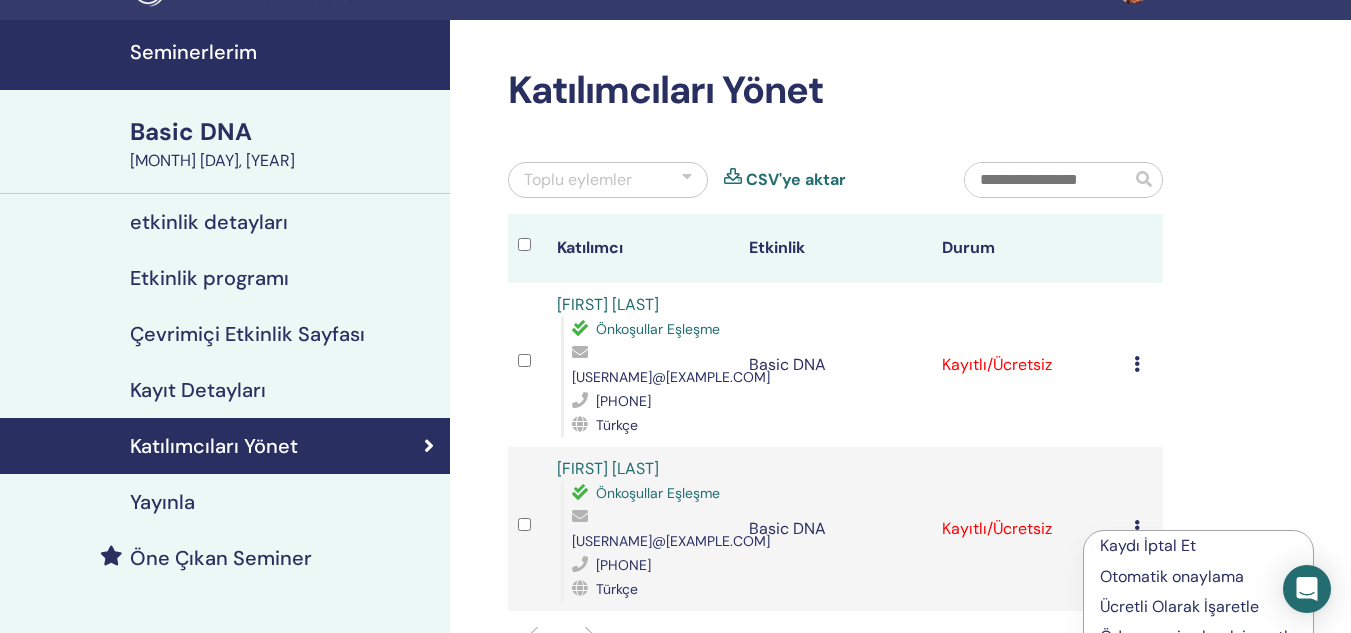 click on "Kaydı İptal Et" at bounding box center [1198, 546] 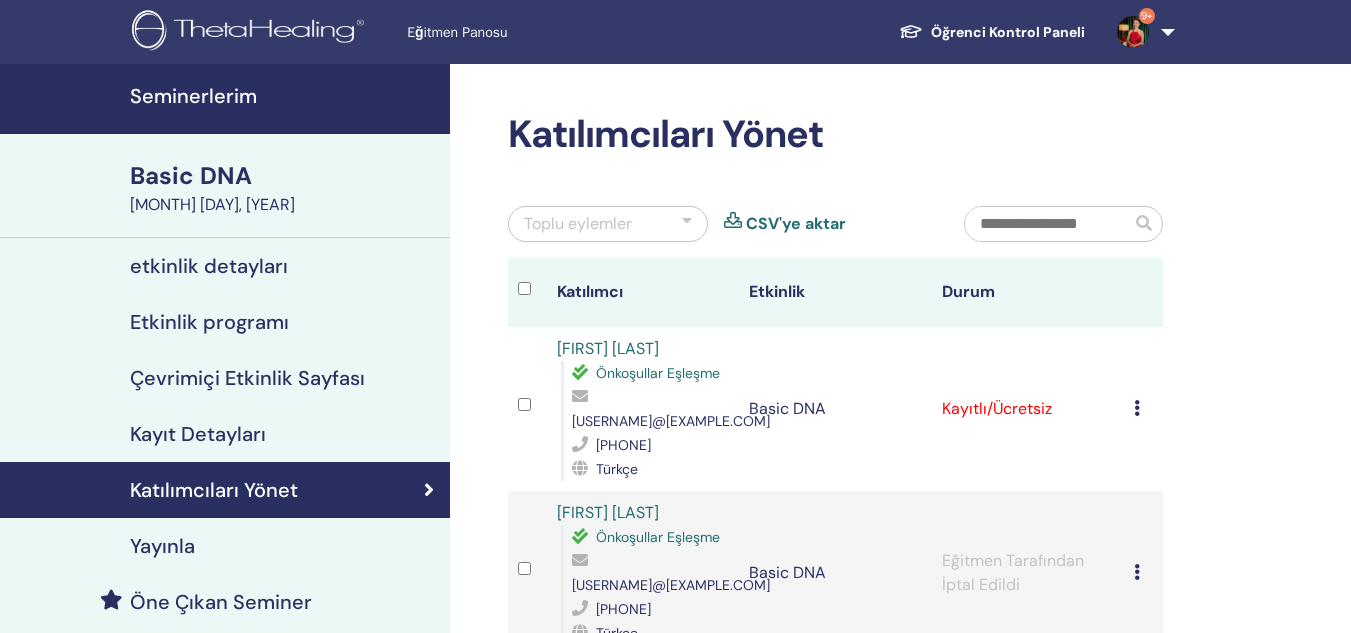 scroll, scrollTop: 44, scrollLeft: 0, axis: vertical 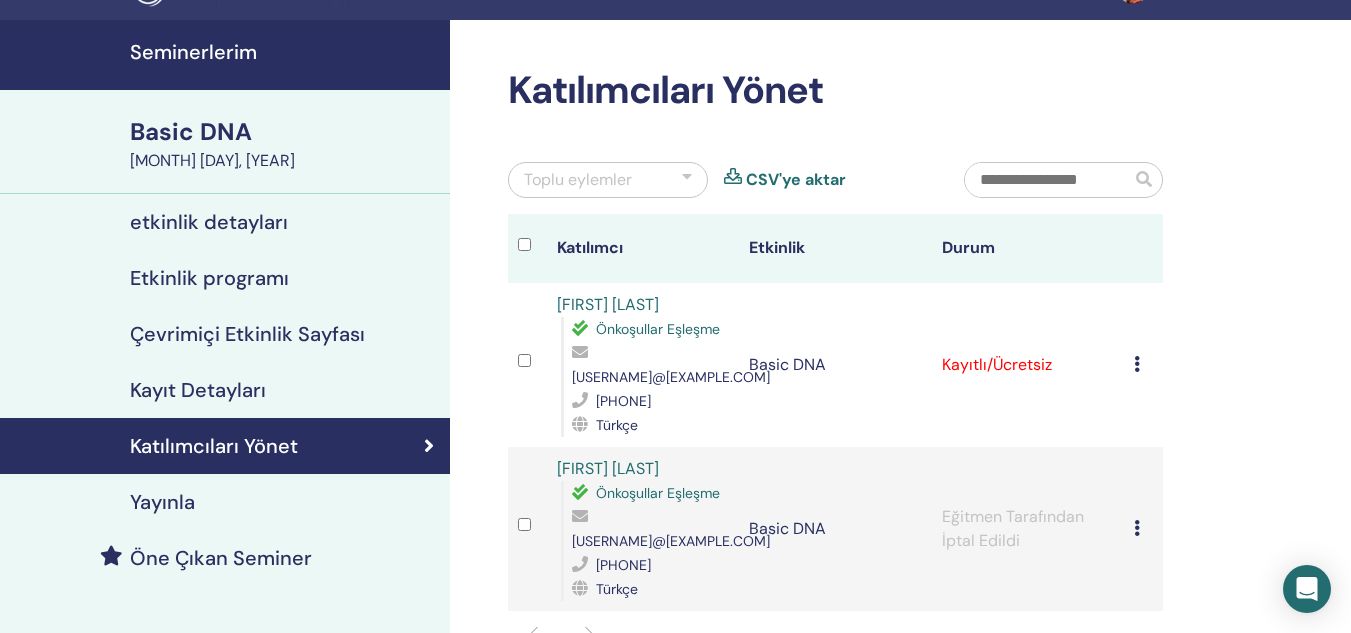 click at bounding box center (1137, 364) 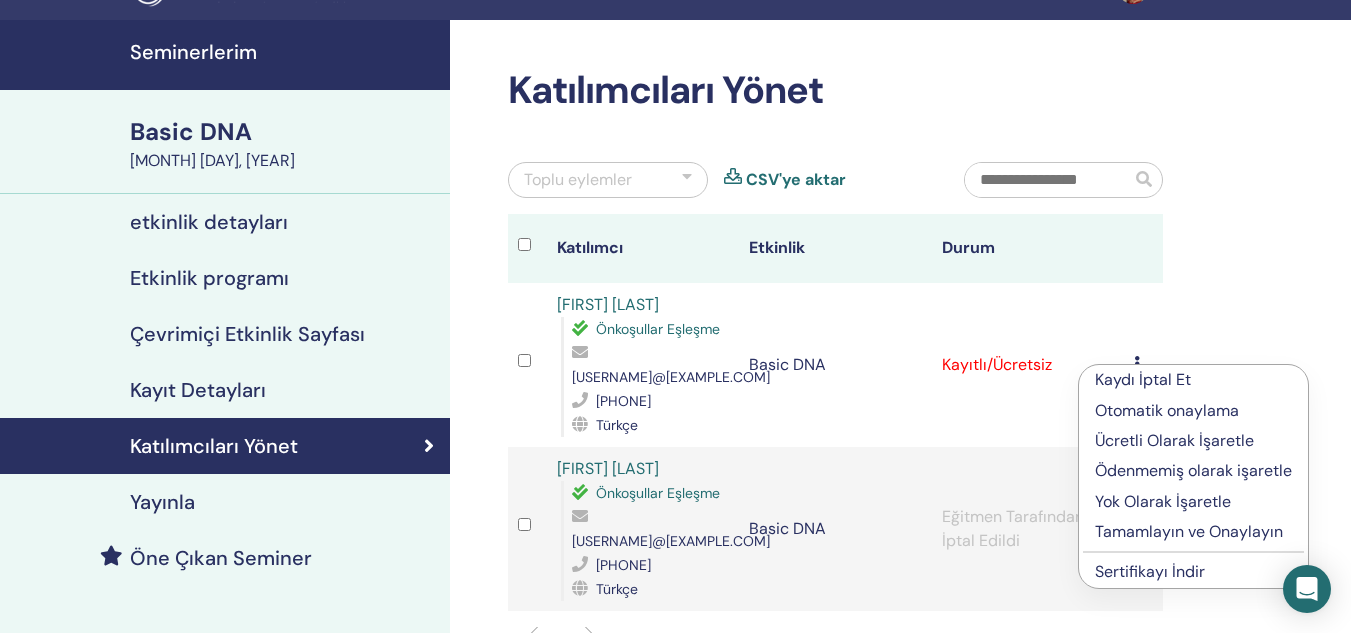 click on "Tamamlayın ve Onaylayın" at bounding box center (1193, 532) 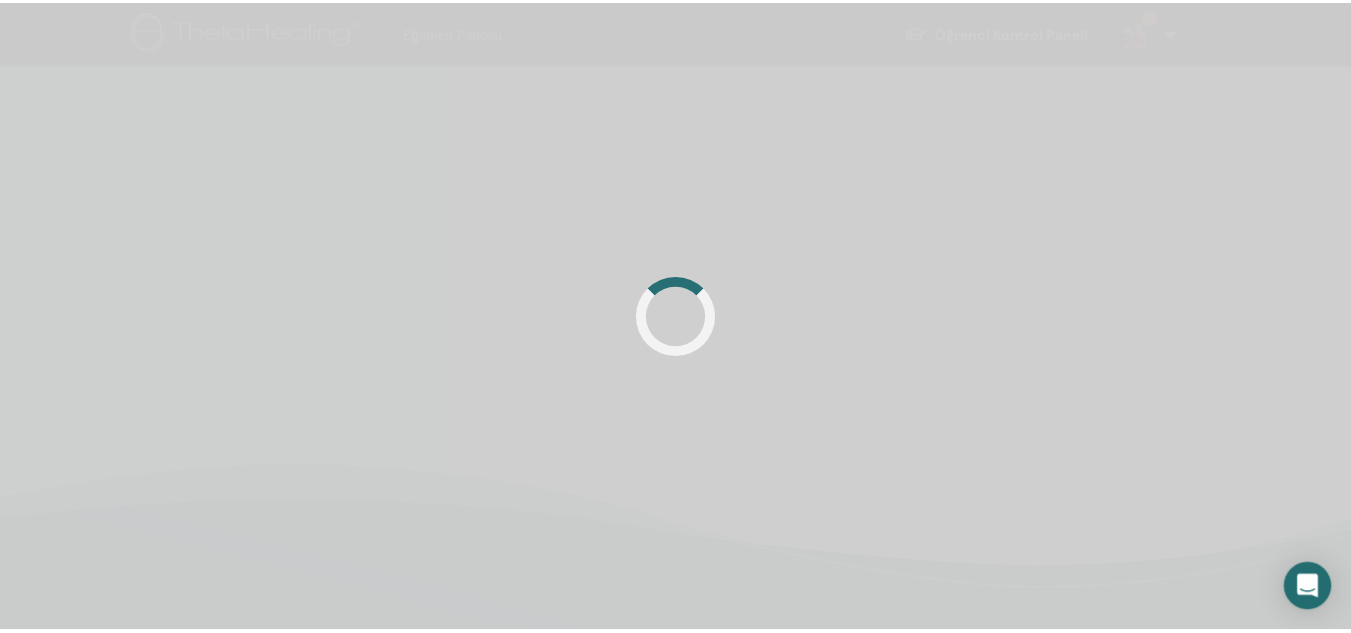 scroll, scrollTop: 0, scrollLeft: 0, axis: both 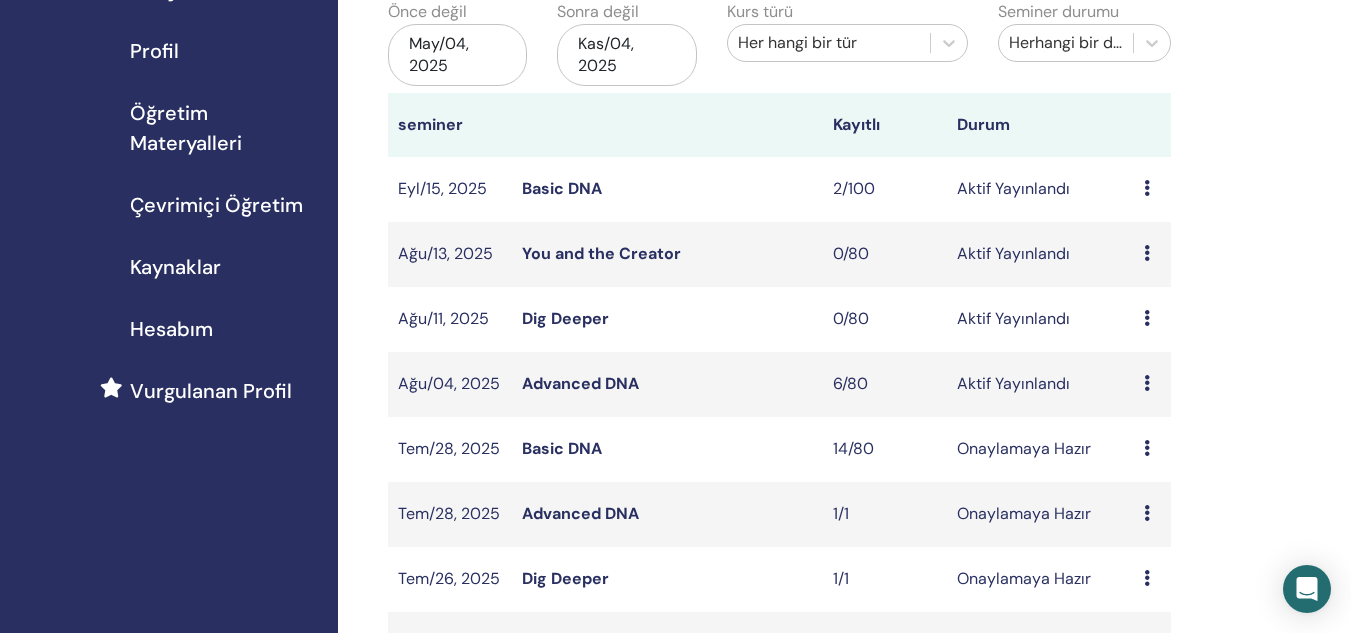 click on "Advanced DNA" at bounding box center (580, 383) 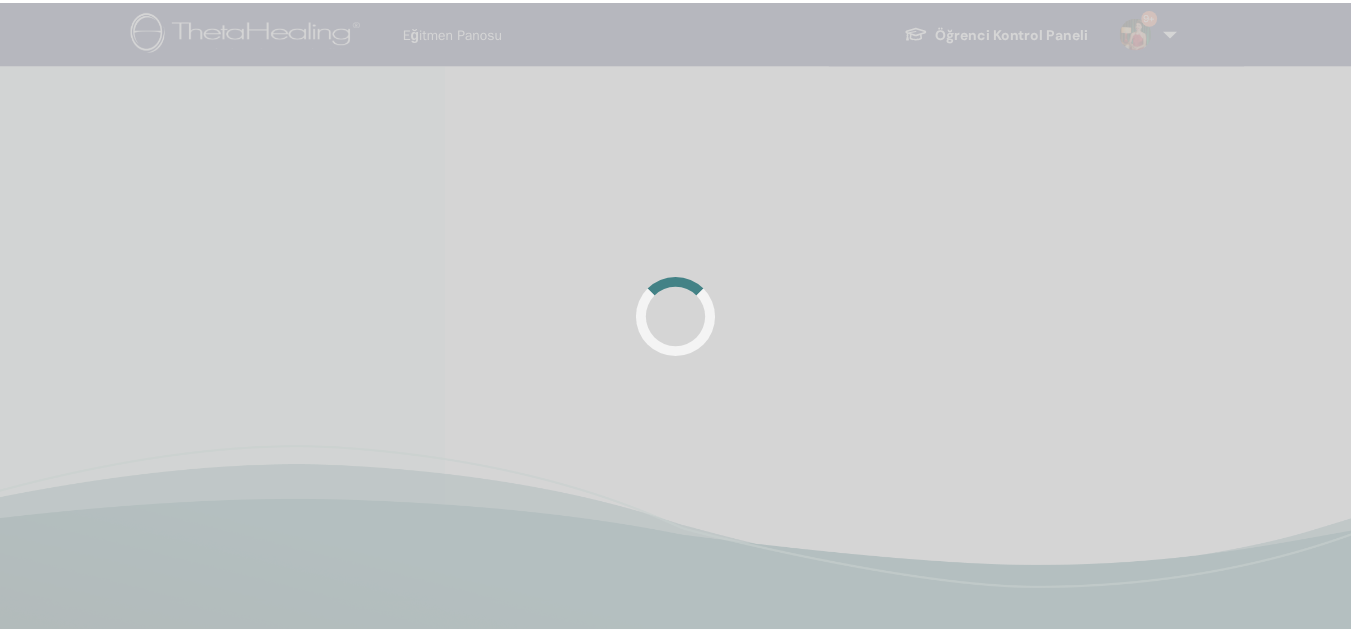 scroll, scrollTop: 0, scrollLeft: 0, axis: both 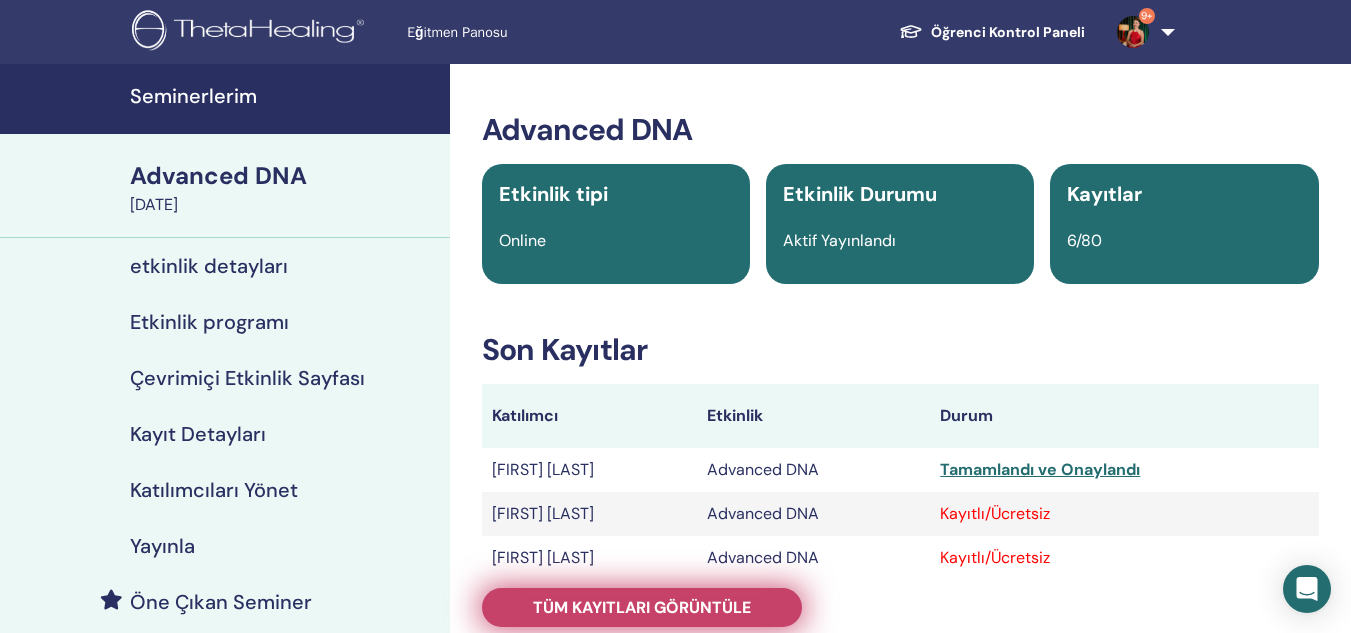 click on "Tüm kayıtları görüntüle" at bounding box center [642, 607] 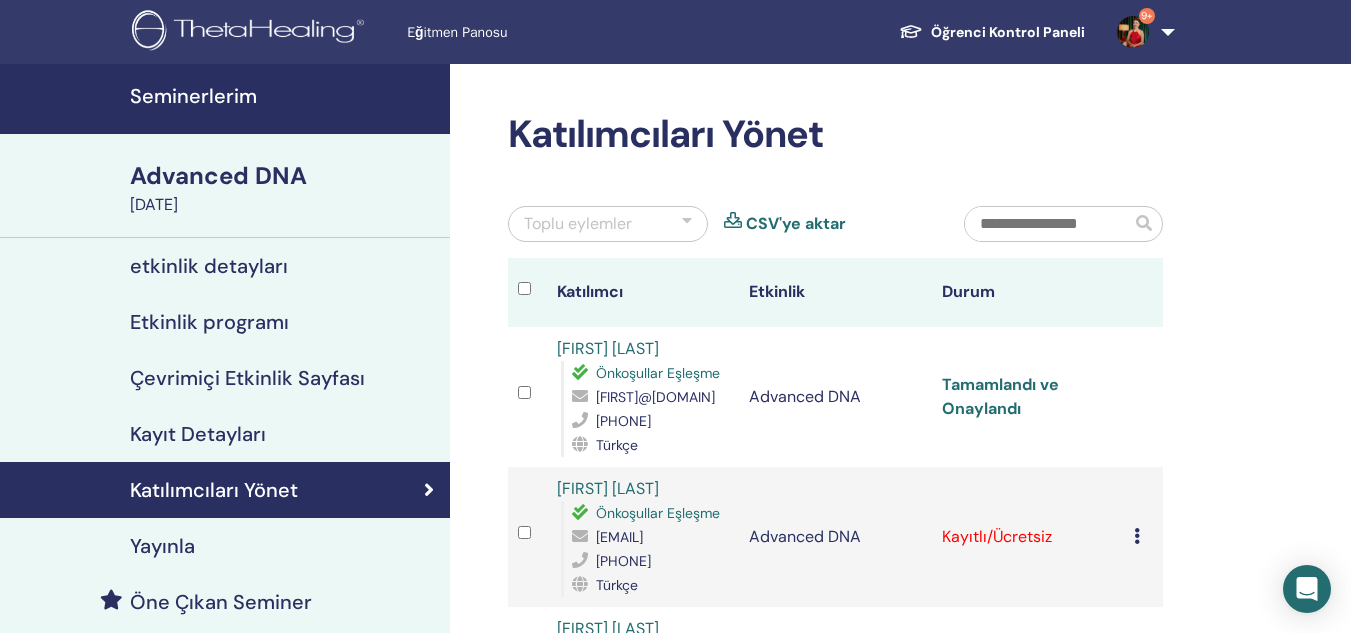 click on "Tamamlandı ve Onaylandı" at bounding box center (1000, 396) 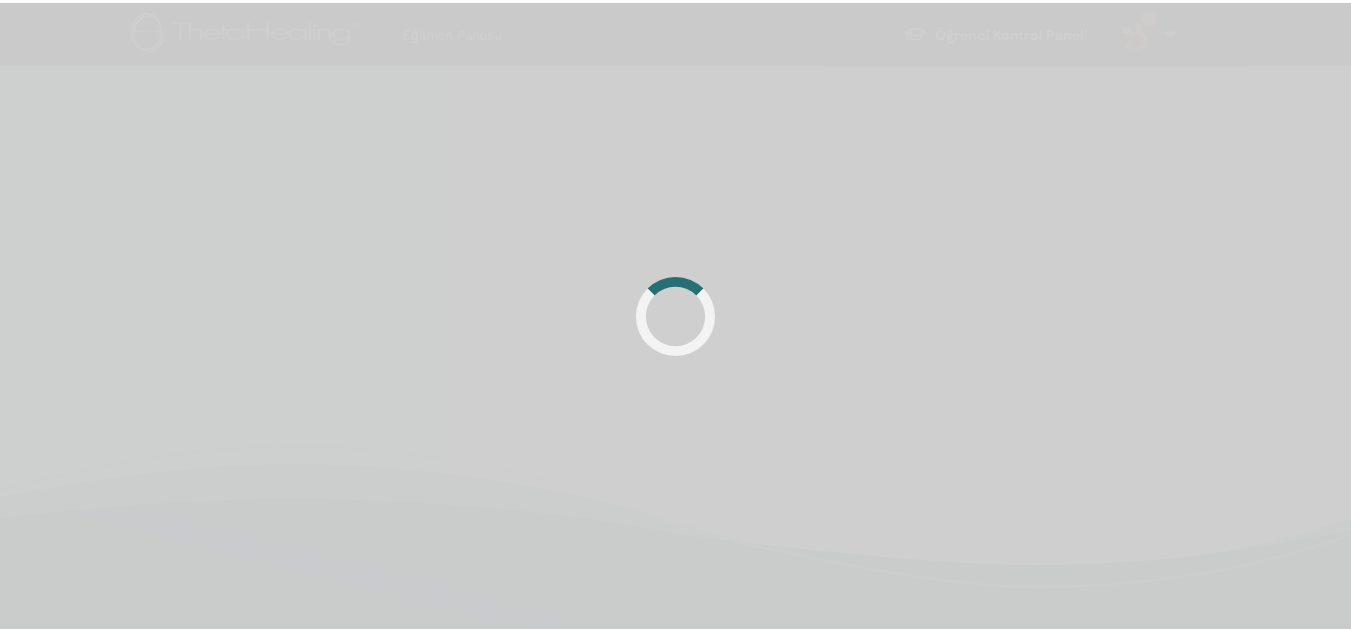 scroll, scrollTop: 0, scrollLeft: 0, axis: both 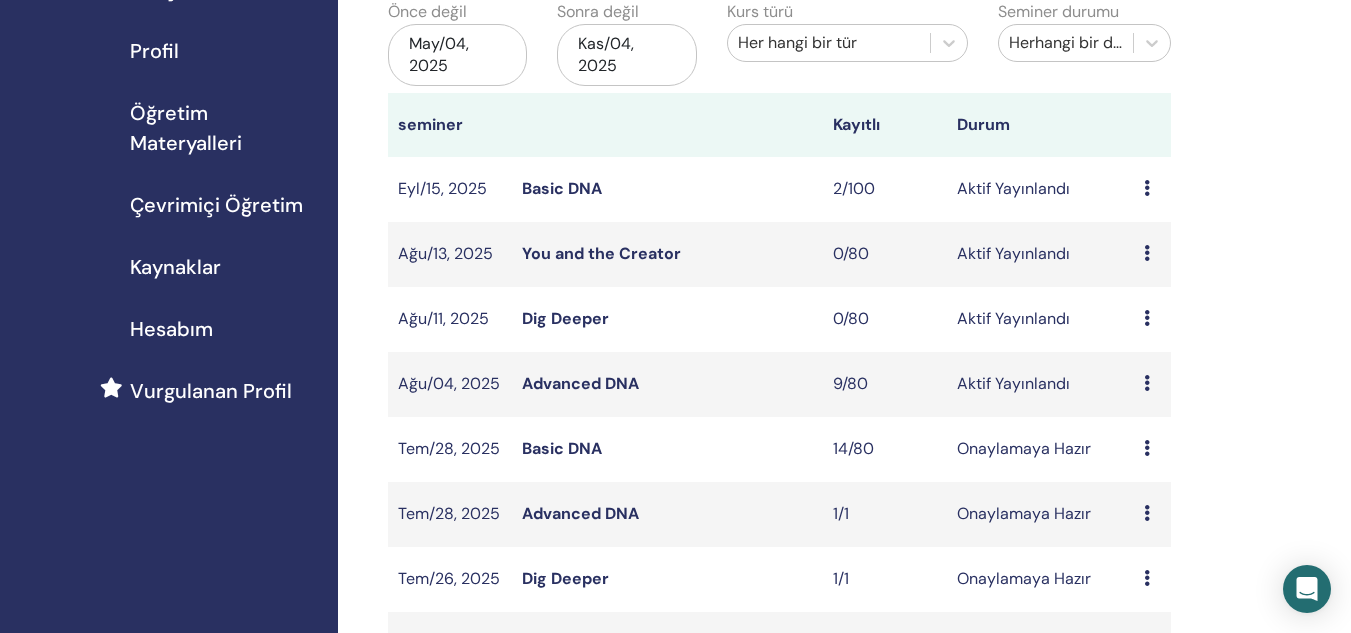 click on "Basic DNA" at bounding box center [562, 188] 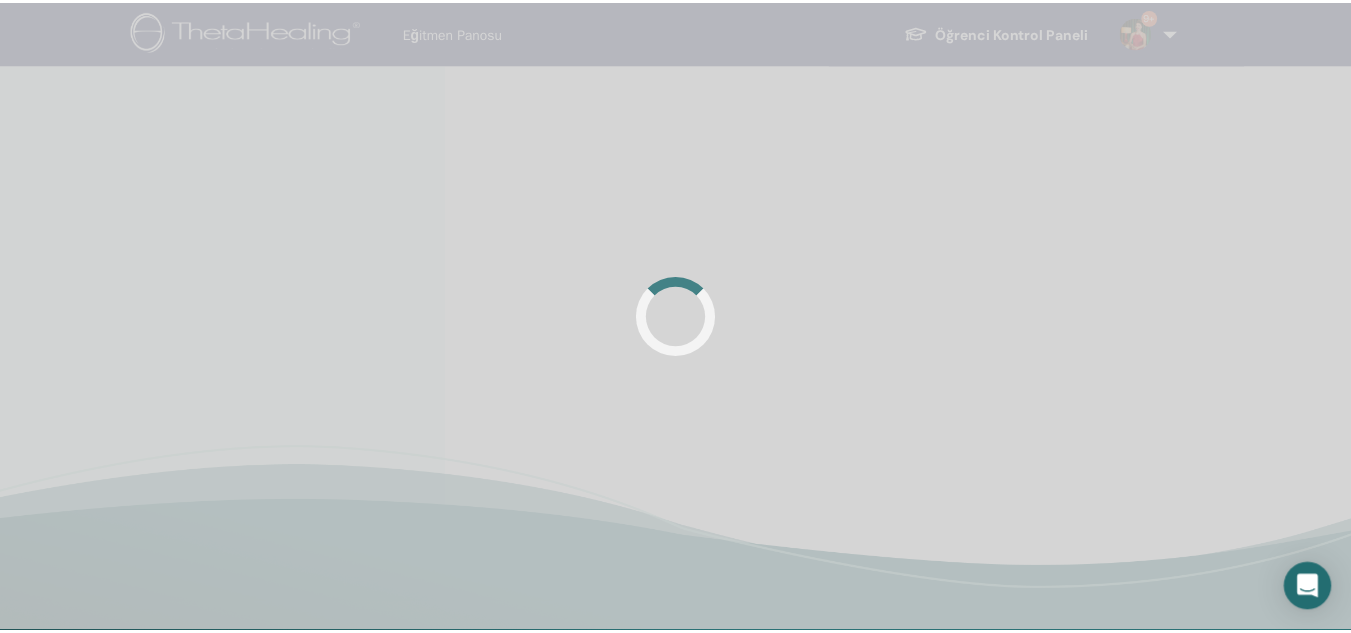 scroll, scrollTop: 0, scrollLeft: 0, axis: both 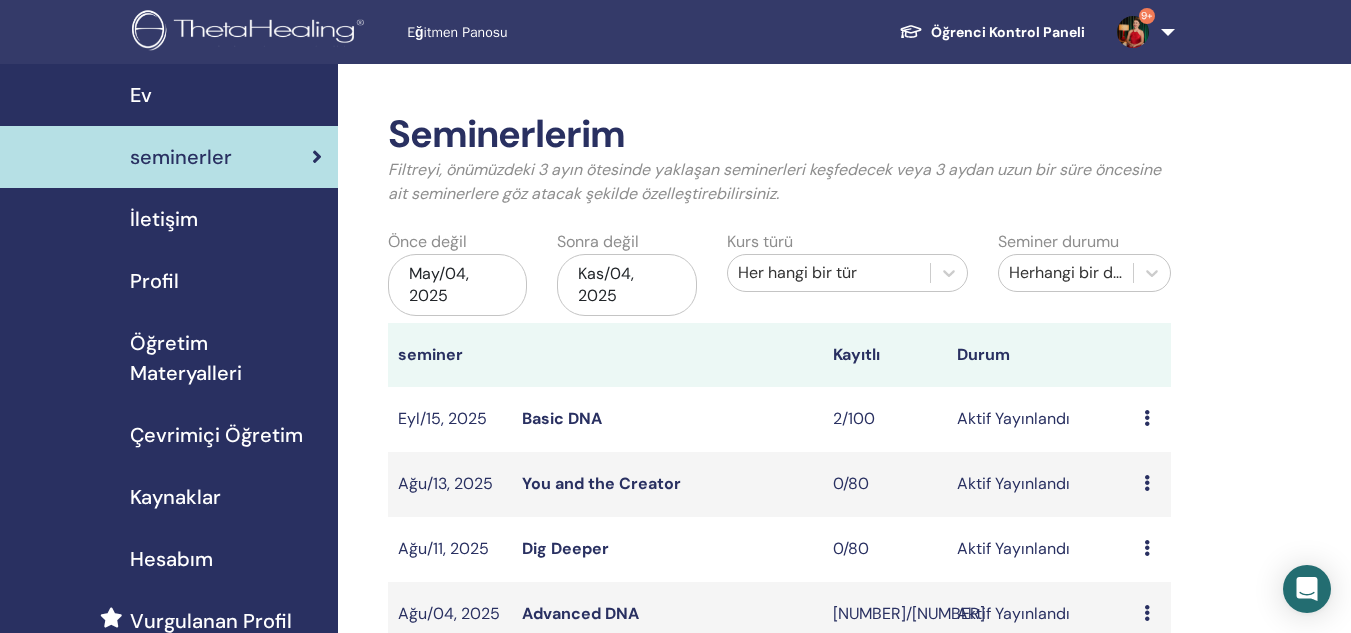 click on "Advanced DNA" at bounding box center [580, 613] 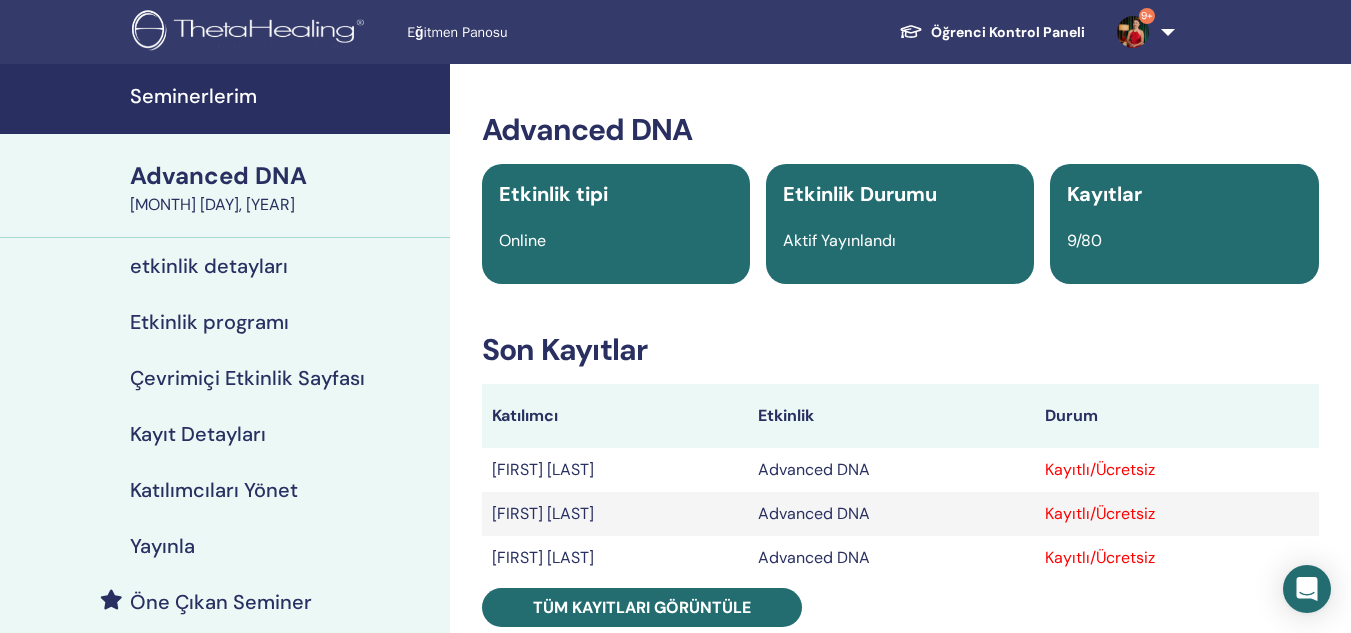 scroll, scrollTop: 553, scrollLeft: 0, axis: vertical 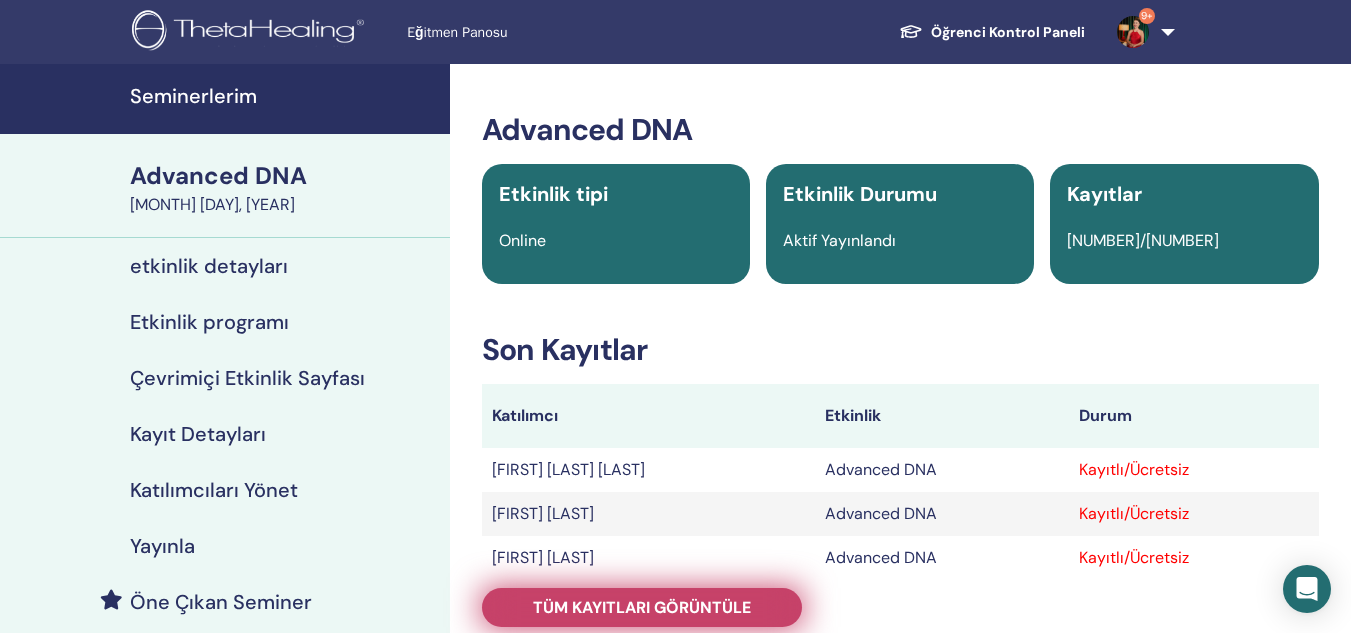 click on "Tüm kayıtları görüntüle" at bounding box center (642, 607) 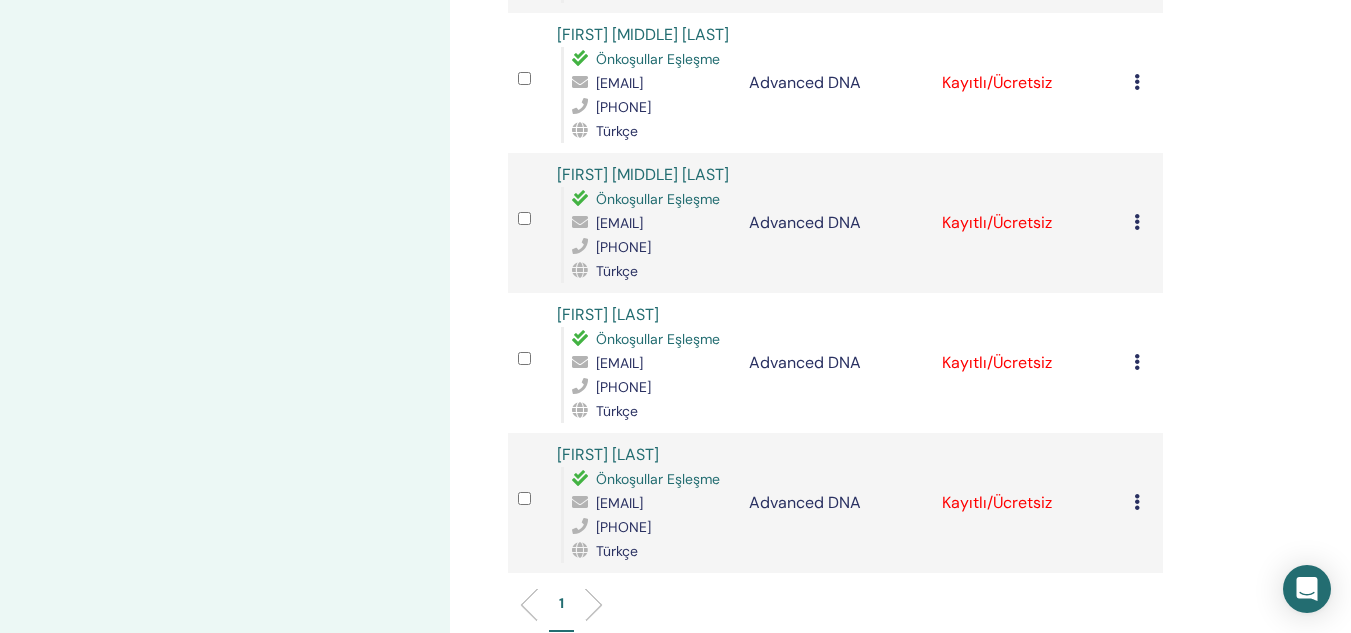 scroll, scrollTop: 1455, scrollLeft: 0, axis: vertical 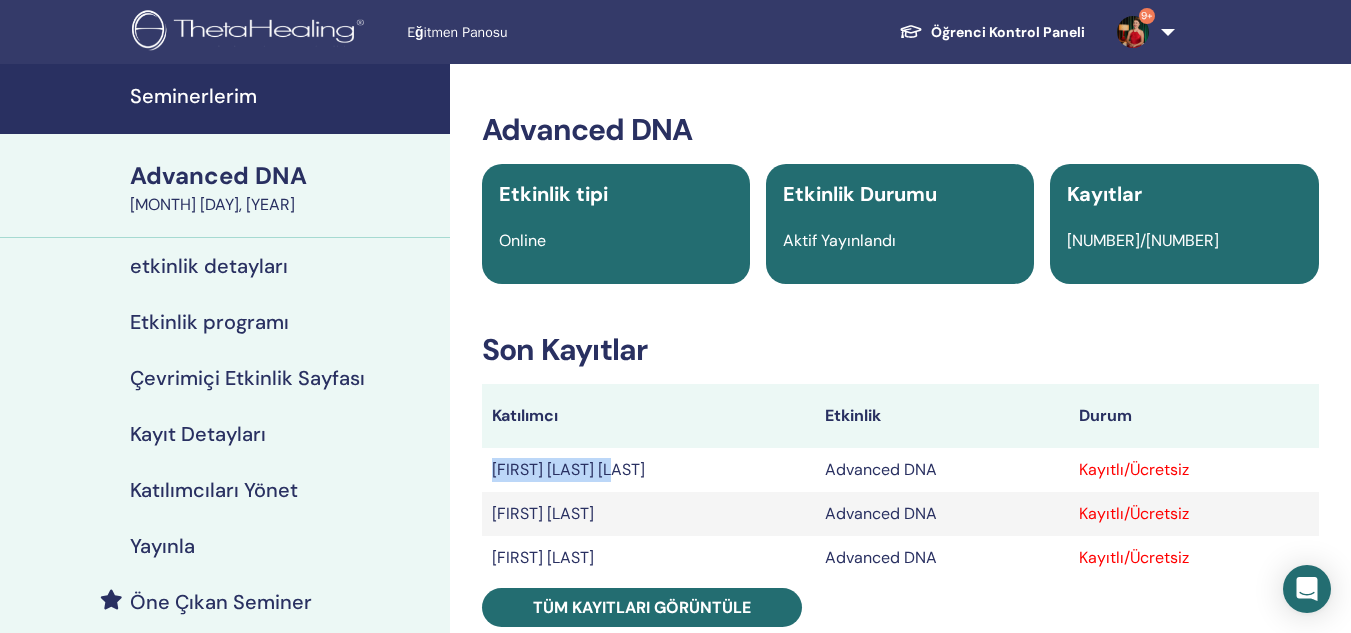 drag, startPoint x: 628, startPoint y: 472, endPoint x: 493, endPoint y: 466, distance: 135.13327 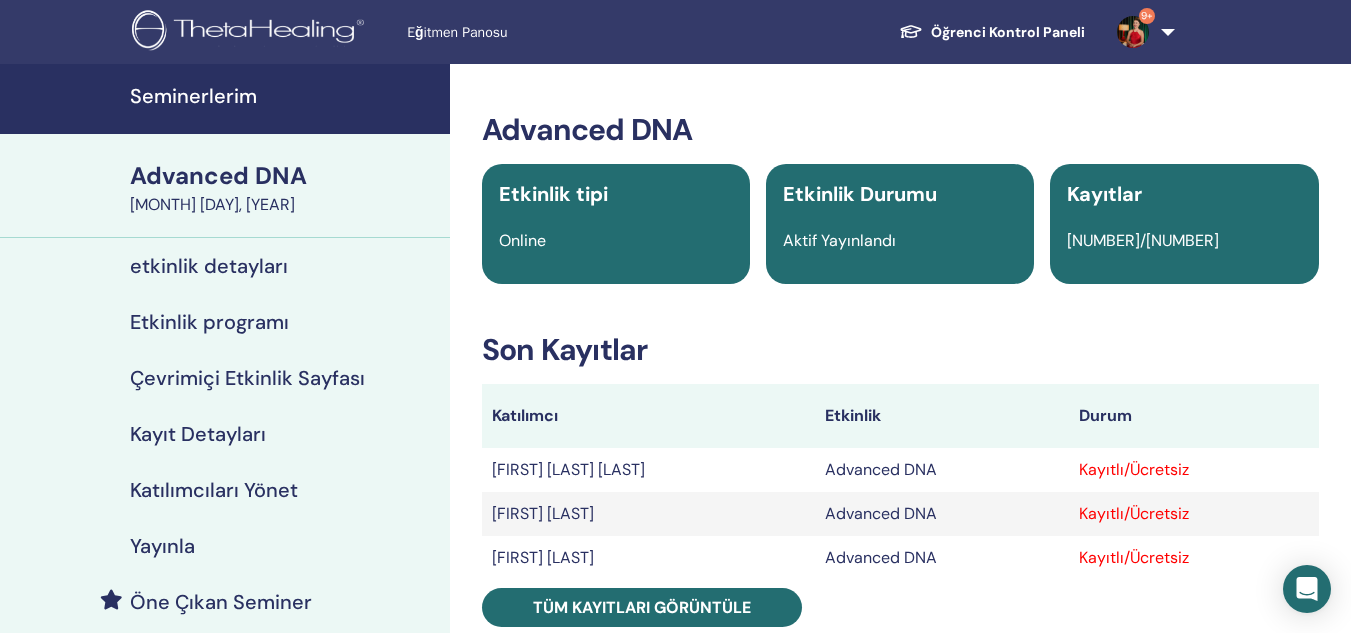 click on "Son Kayıtlar" at bounding box center (900, 350) 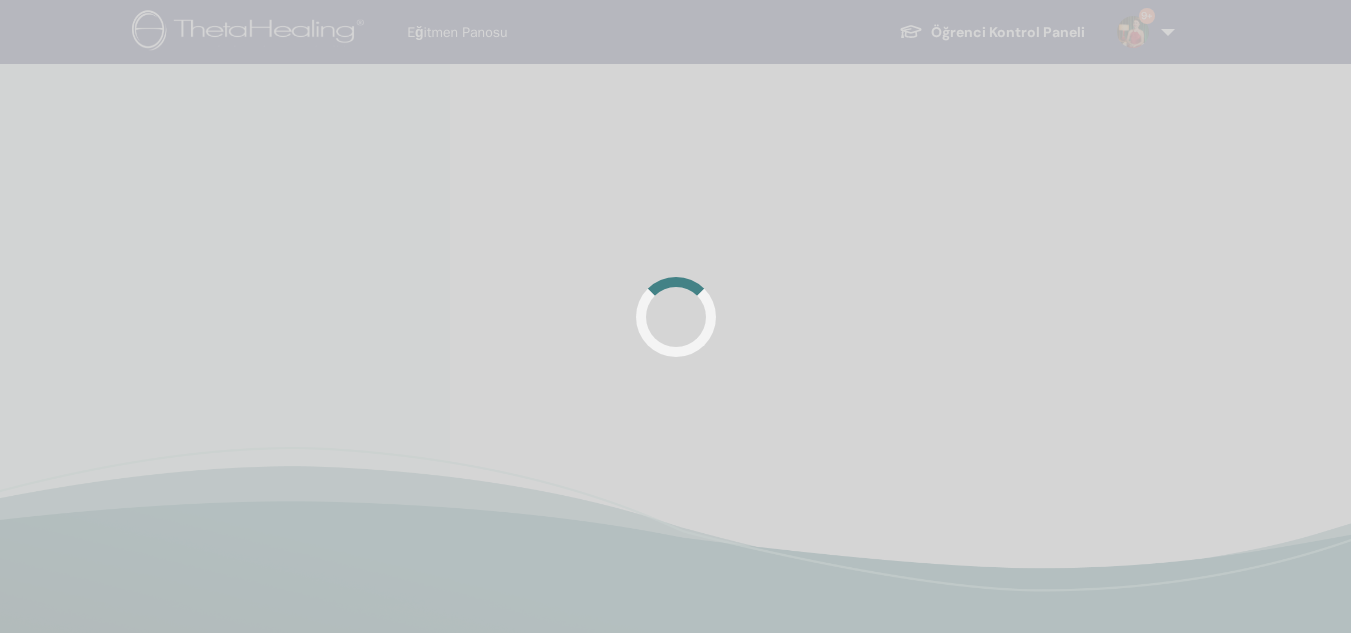 scroll, scrollTop: 0, scrollLeft: 0, axis: both 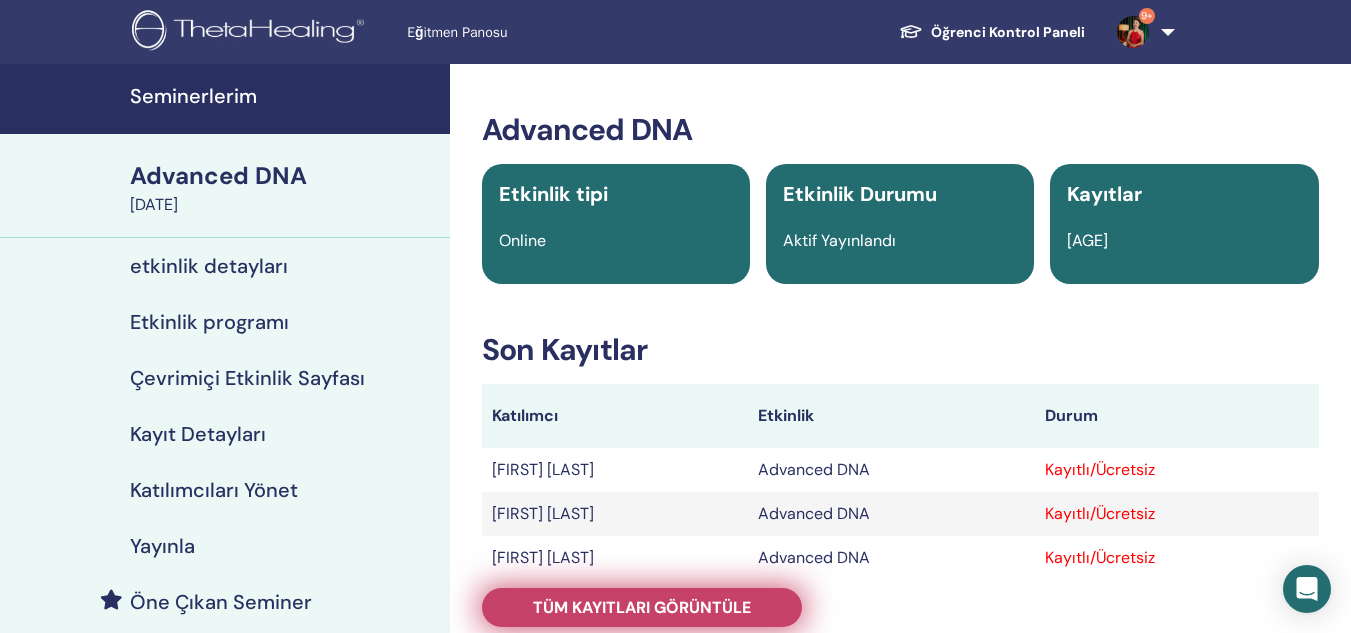 click on "Tüm kayıtları görüntüle" at bounding box center (642, 607) 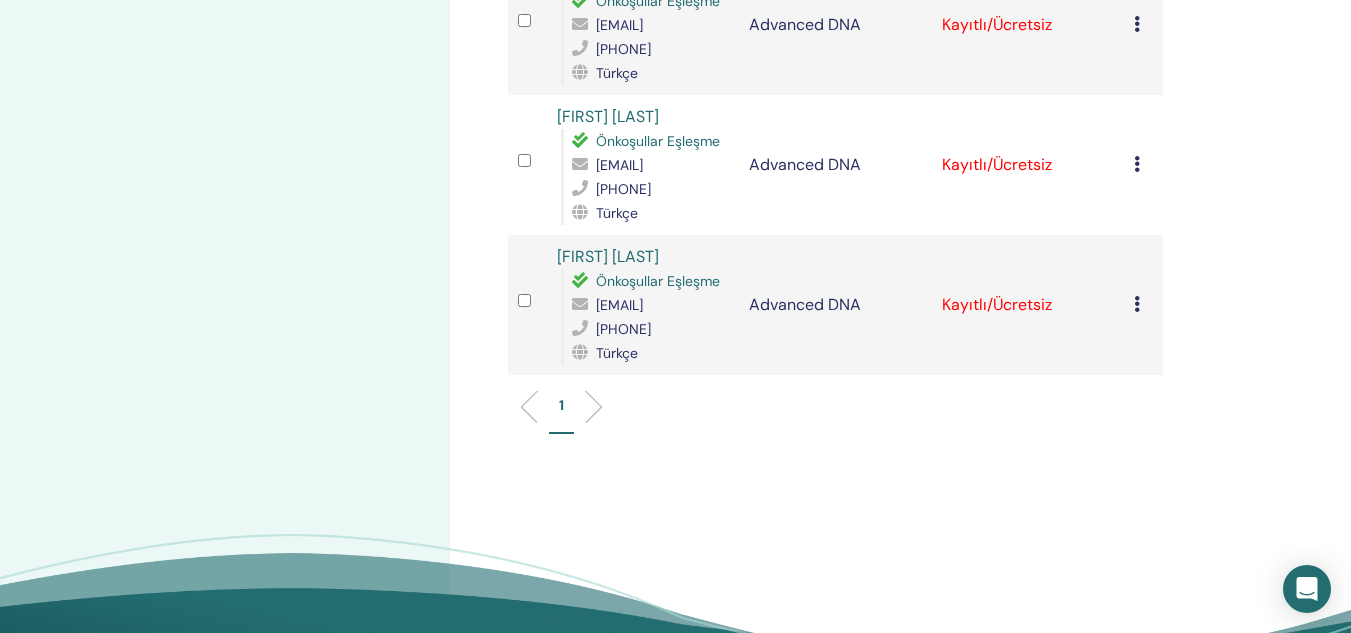 scroll, scrollTop: 1684, scrollLeft: 0, axis: vertical 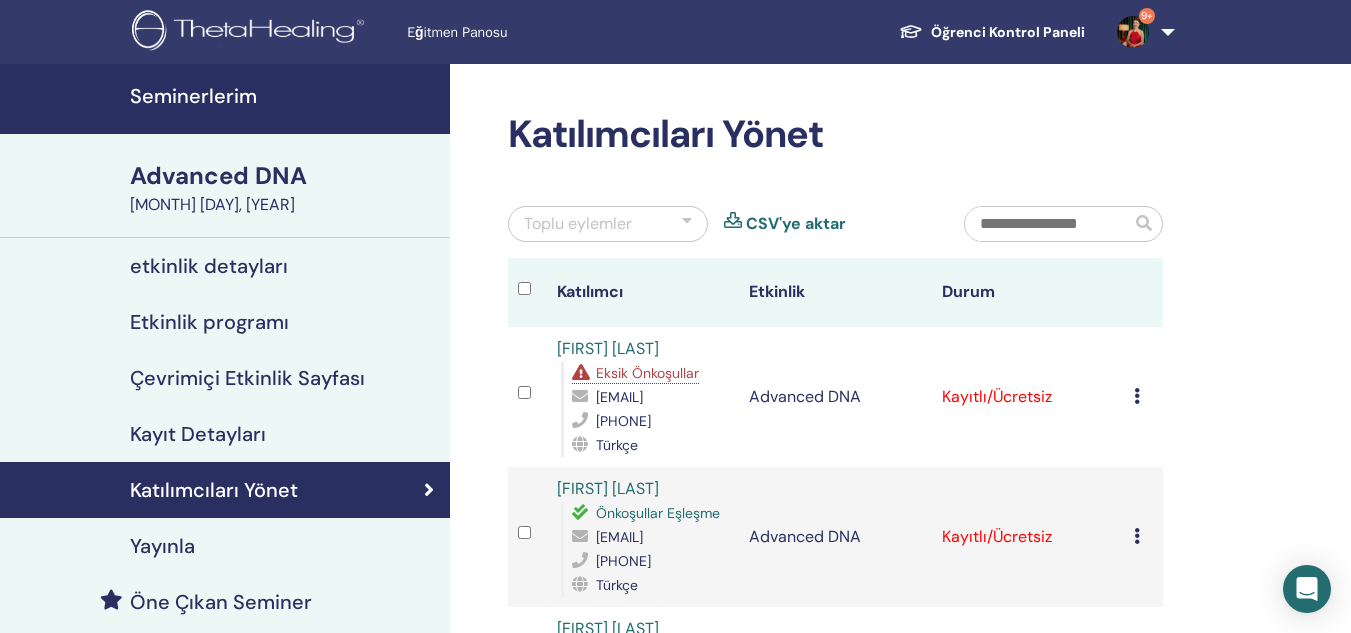 click on "Eksik Önkoşullar" at bounding box center (647, 373) 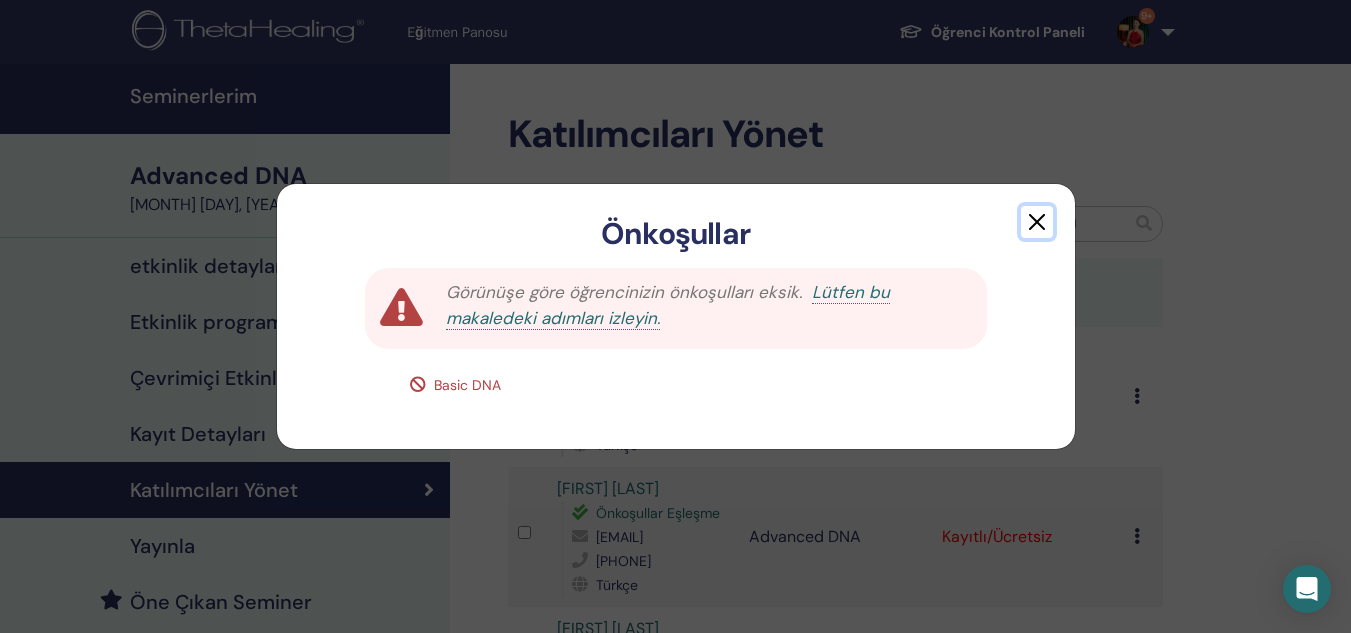 click at bounding box center (1037, 222) 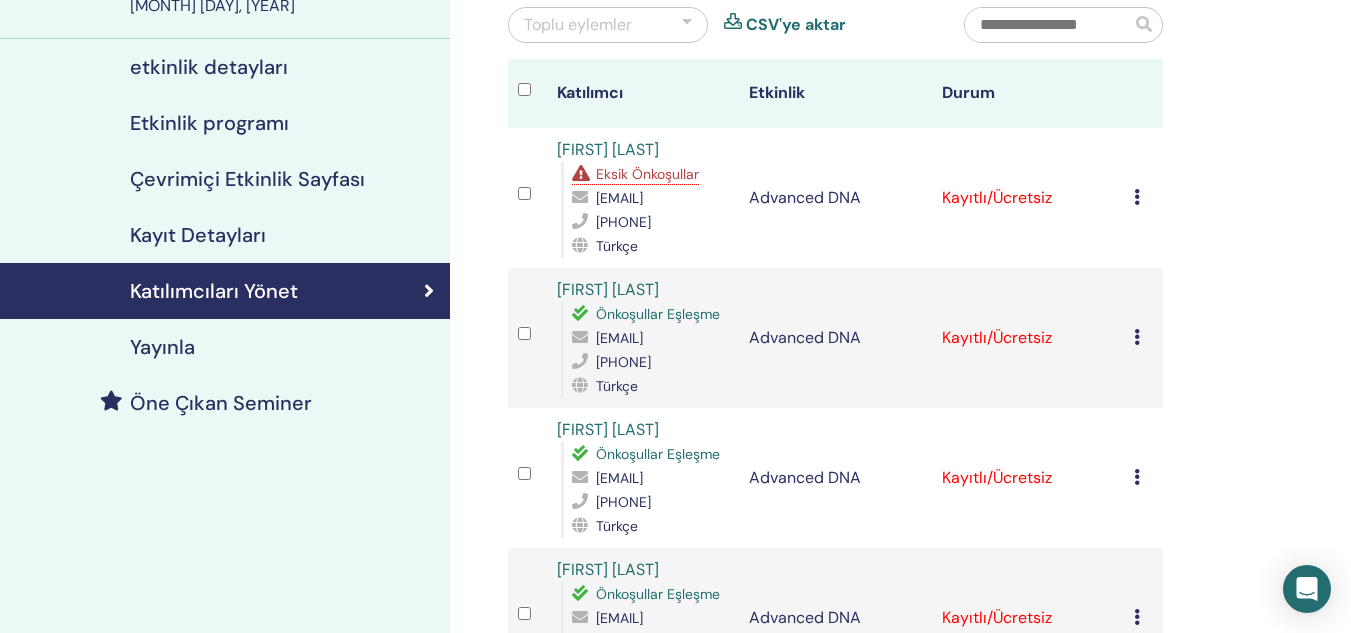 scroll, scrollTop: 218, scrollLeft: 0, axis: vertical 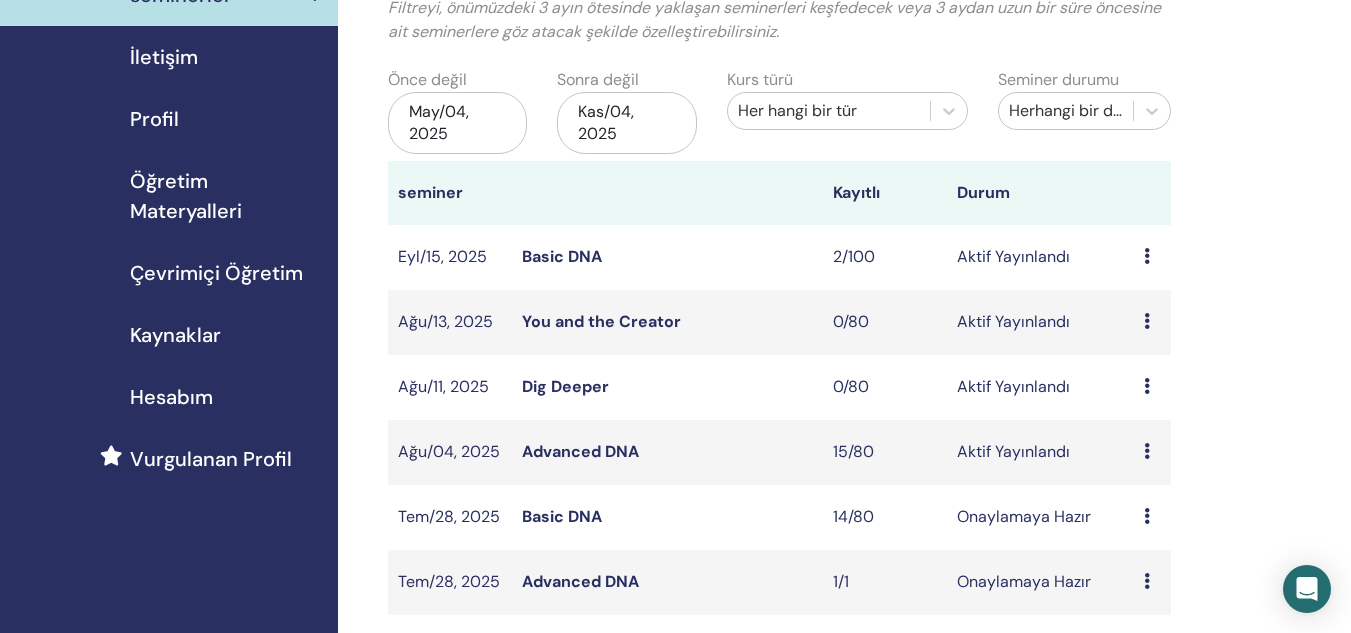click on "Basic DNA" at bounding box center (562, 256) 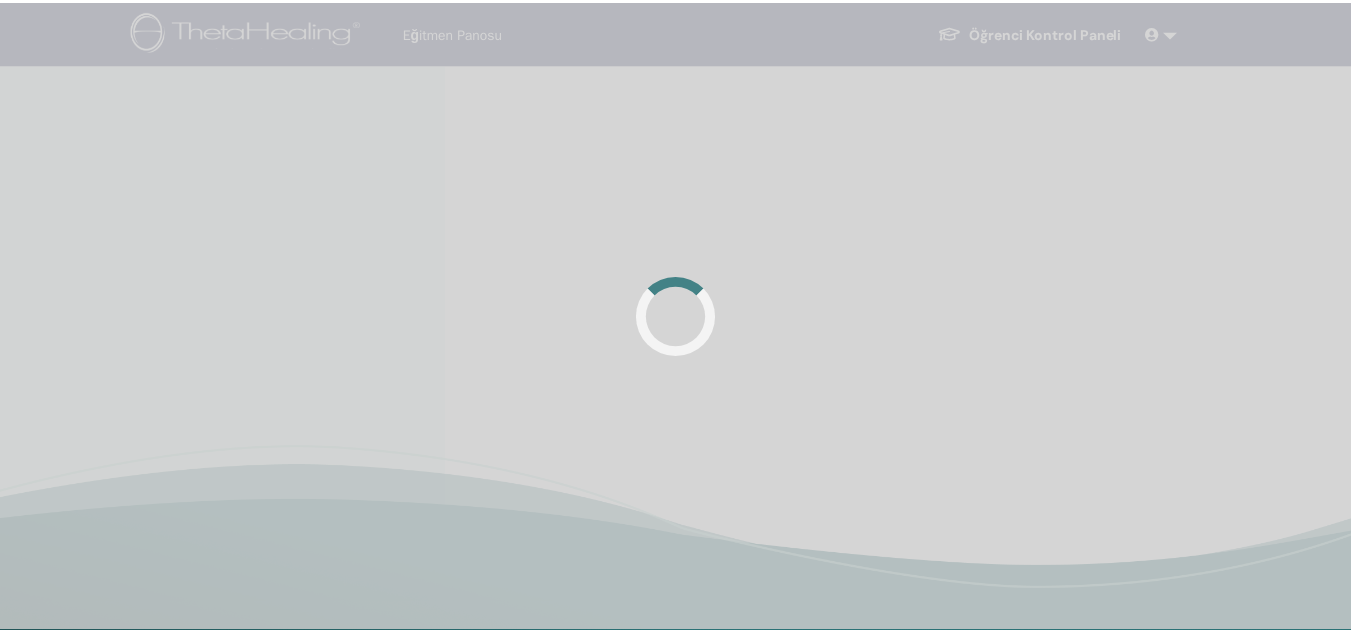 scroll, scrollTop: 0, scrollLeft: 0, axis: both 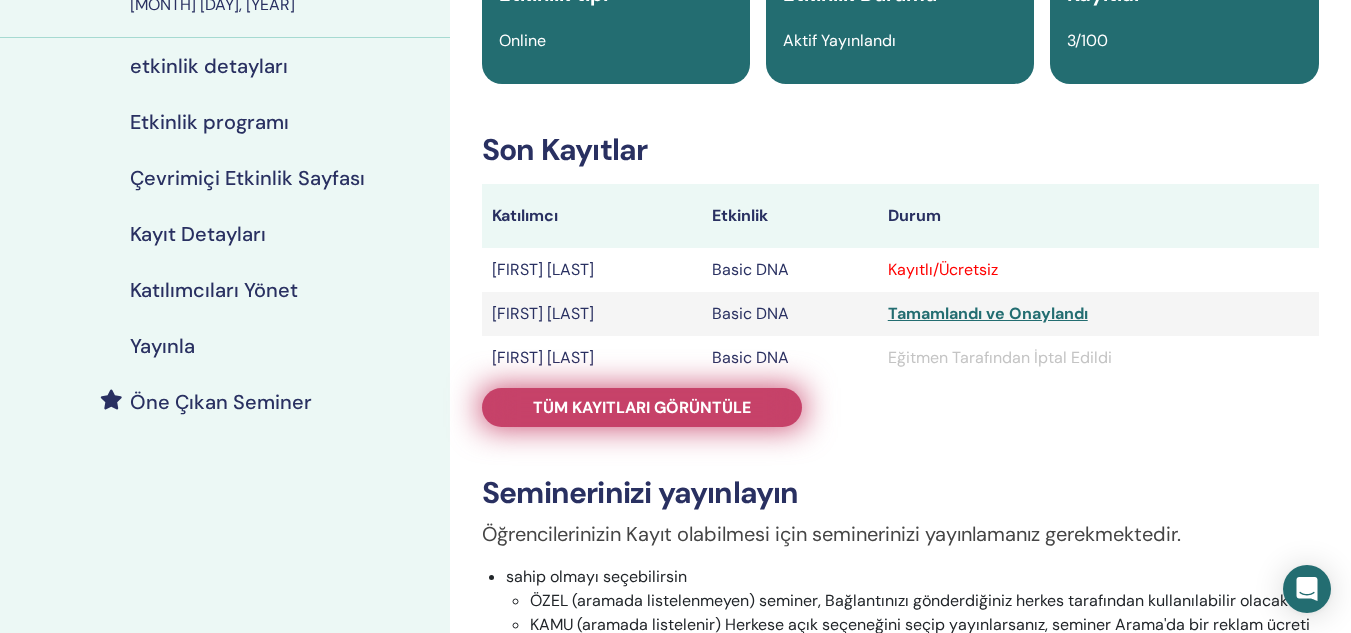 click on "Tüm kayıtları görüntüle" at bounding box center (642, 407) 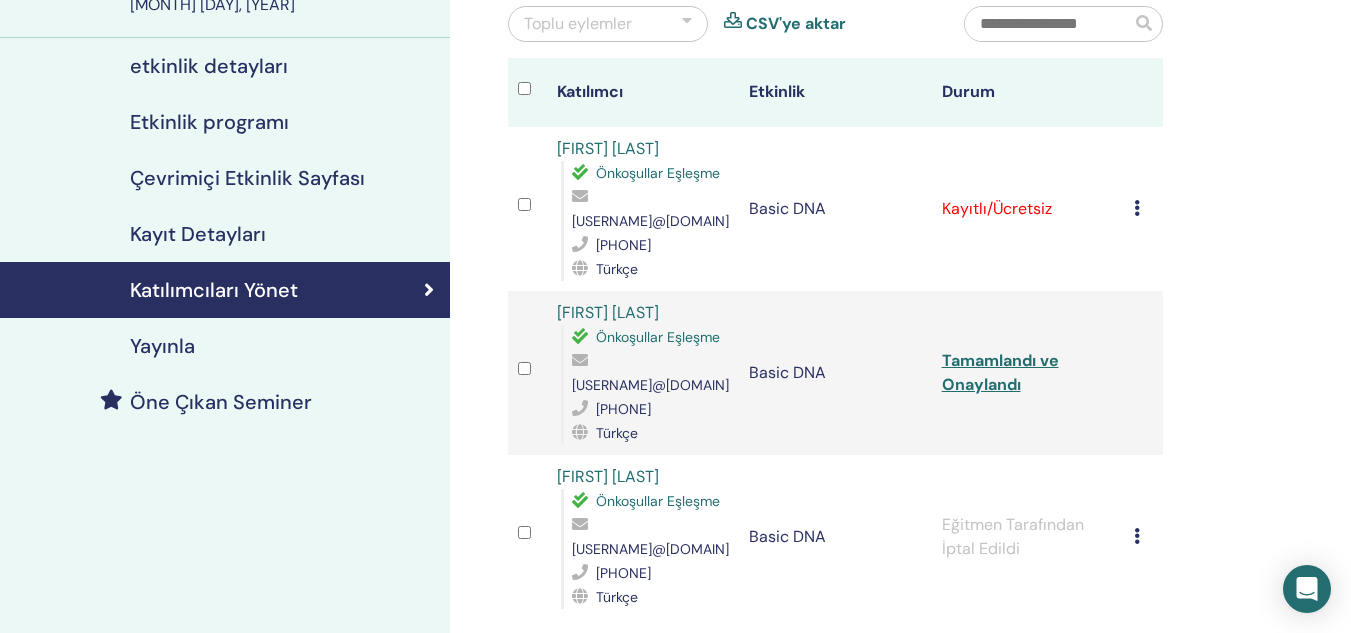 click at bounding box center (1137, 208) 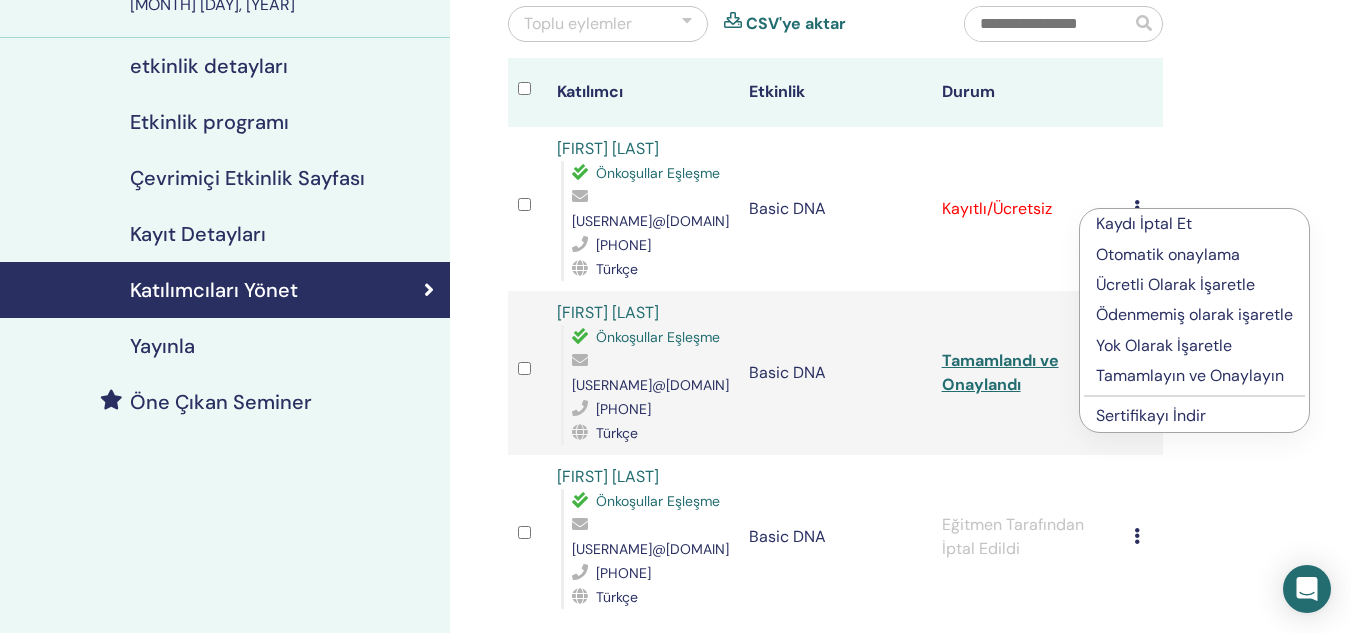 click on "Tamamlayın ve Onaylayın" at bounding box center (1194, 376) 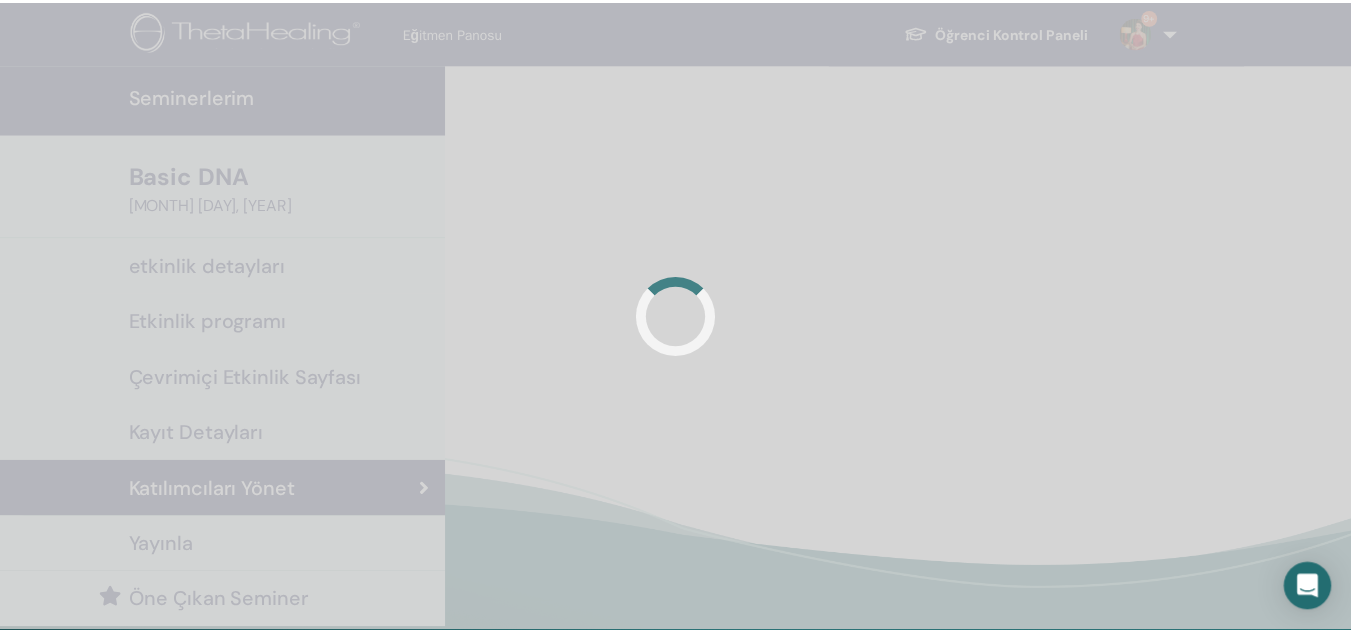 scroll, scrollTop: 0, scrollLeft: 0, axis: both 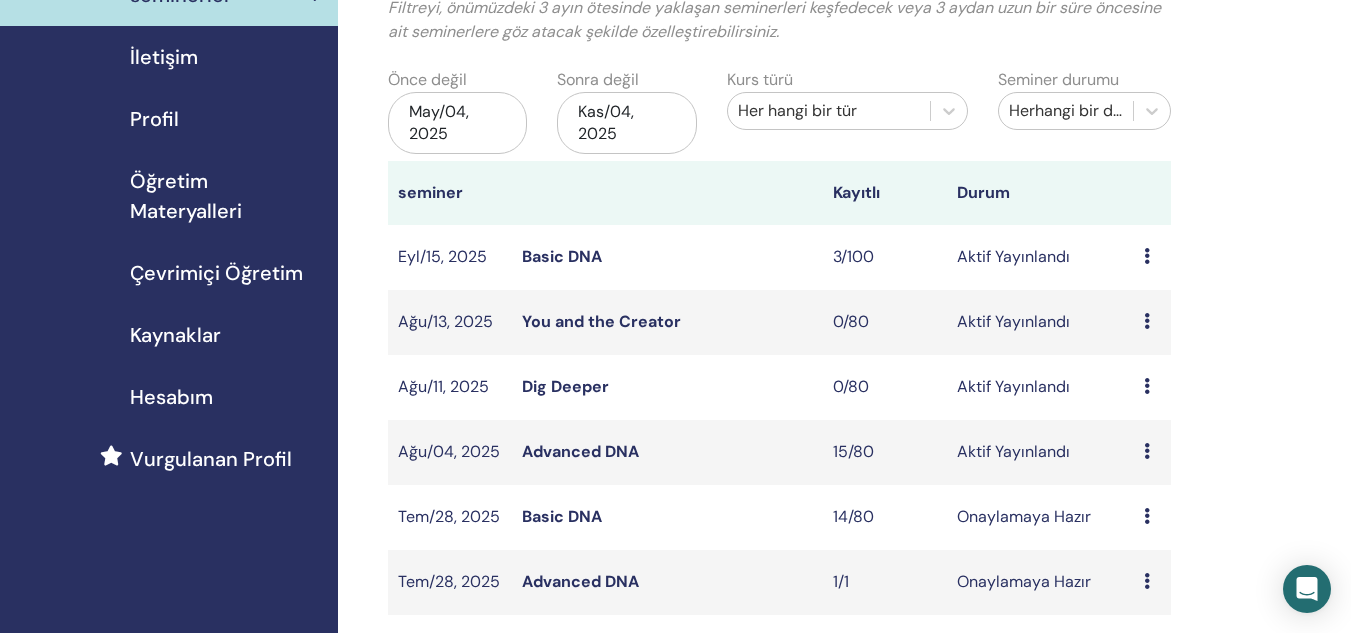 click on "Advanced DNA" at bounding box center [580, 451] 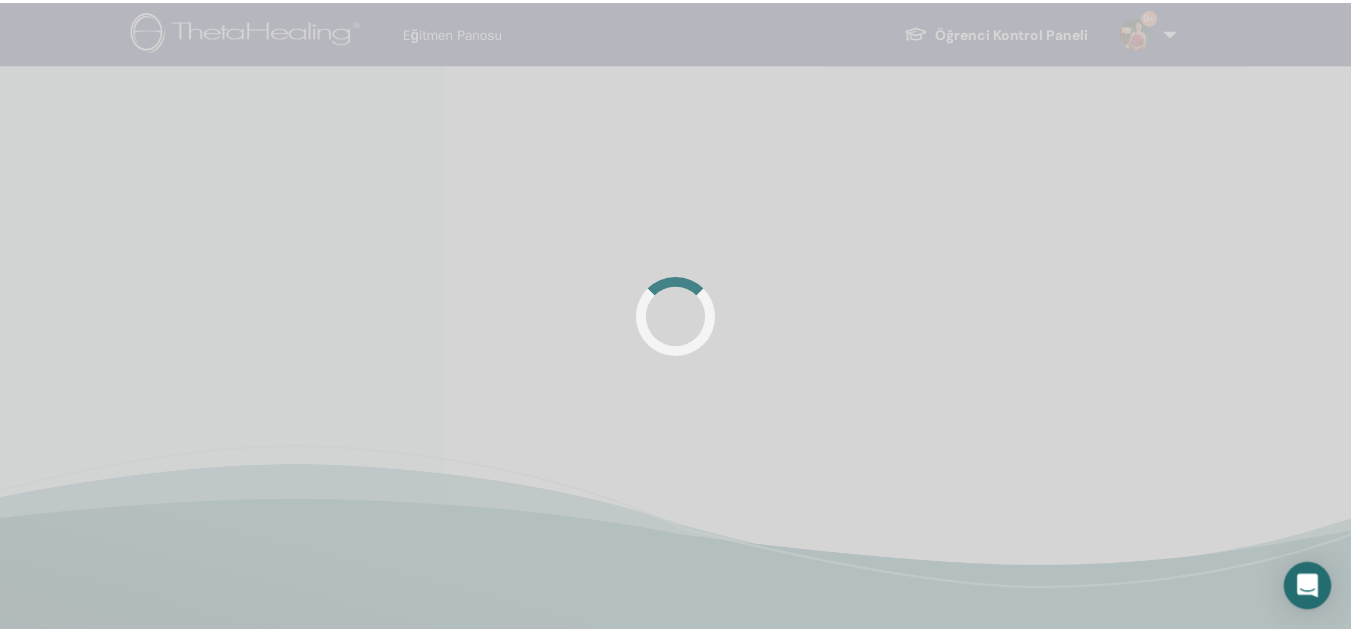 scroll, scrollTop: 0, scrollLeft: 0, axis: both 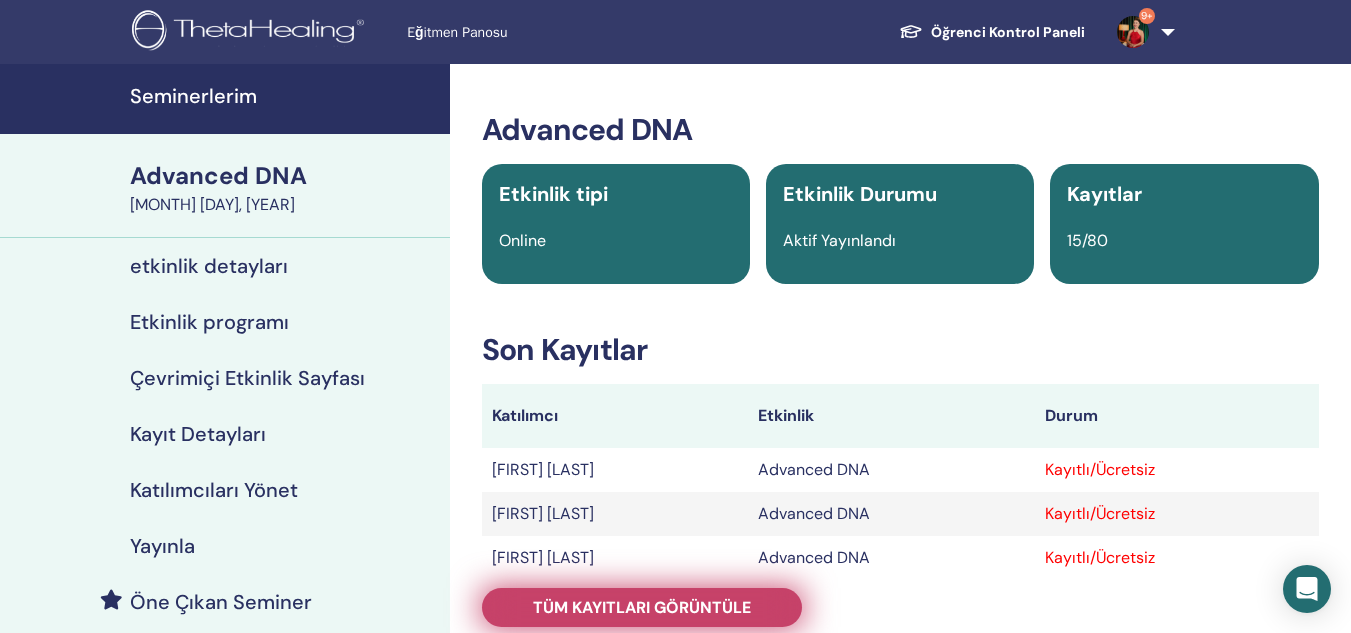 click on "Tüm kayıtları görüntüle" at bounding box center [642, 607] 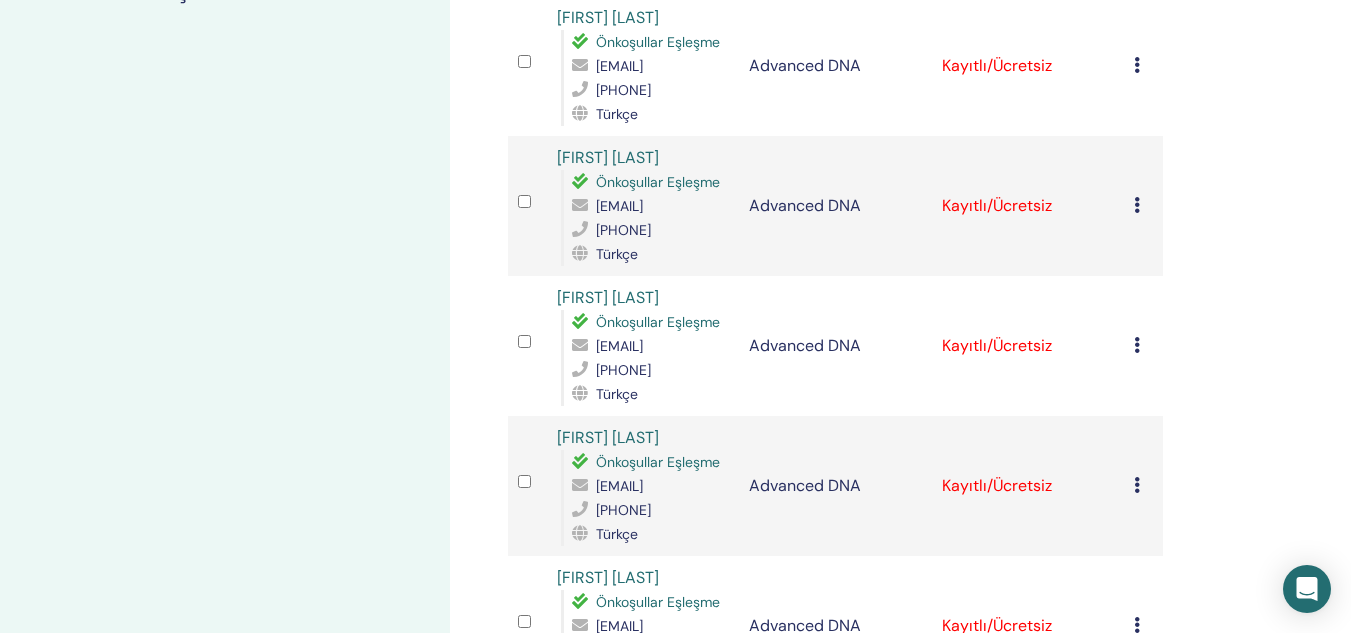 scroll, scrollTop: 0, scrollLeft: 0, axis: both 